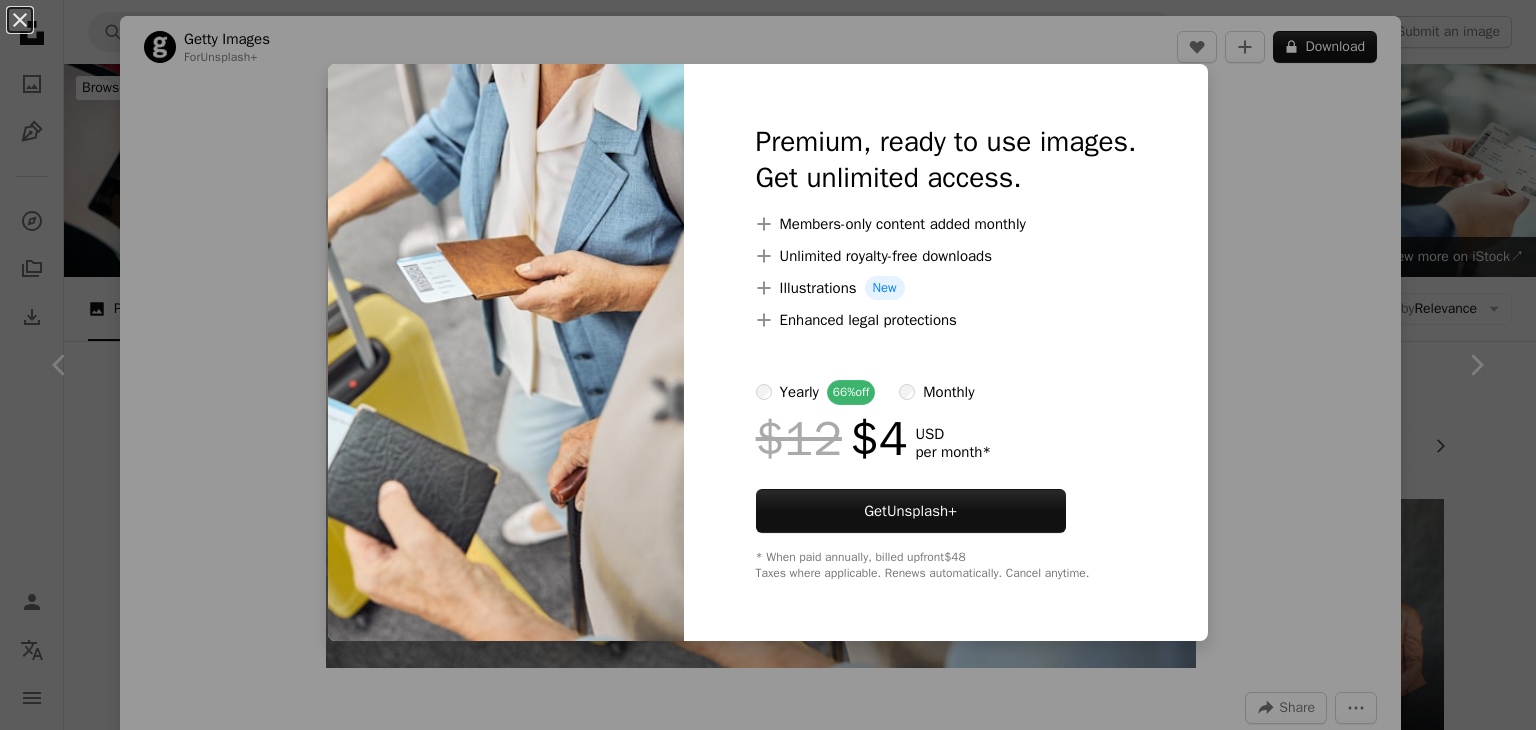 scroll, scrollTop: 4000, scrollLeft: 0, axis: vertical 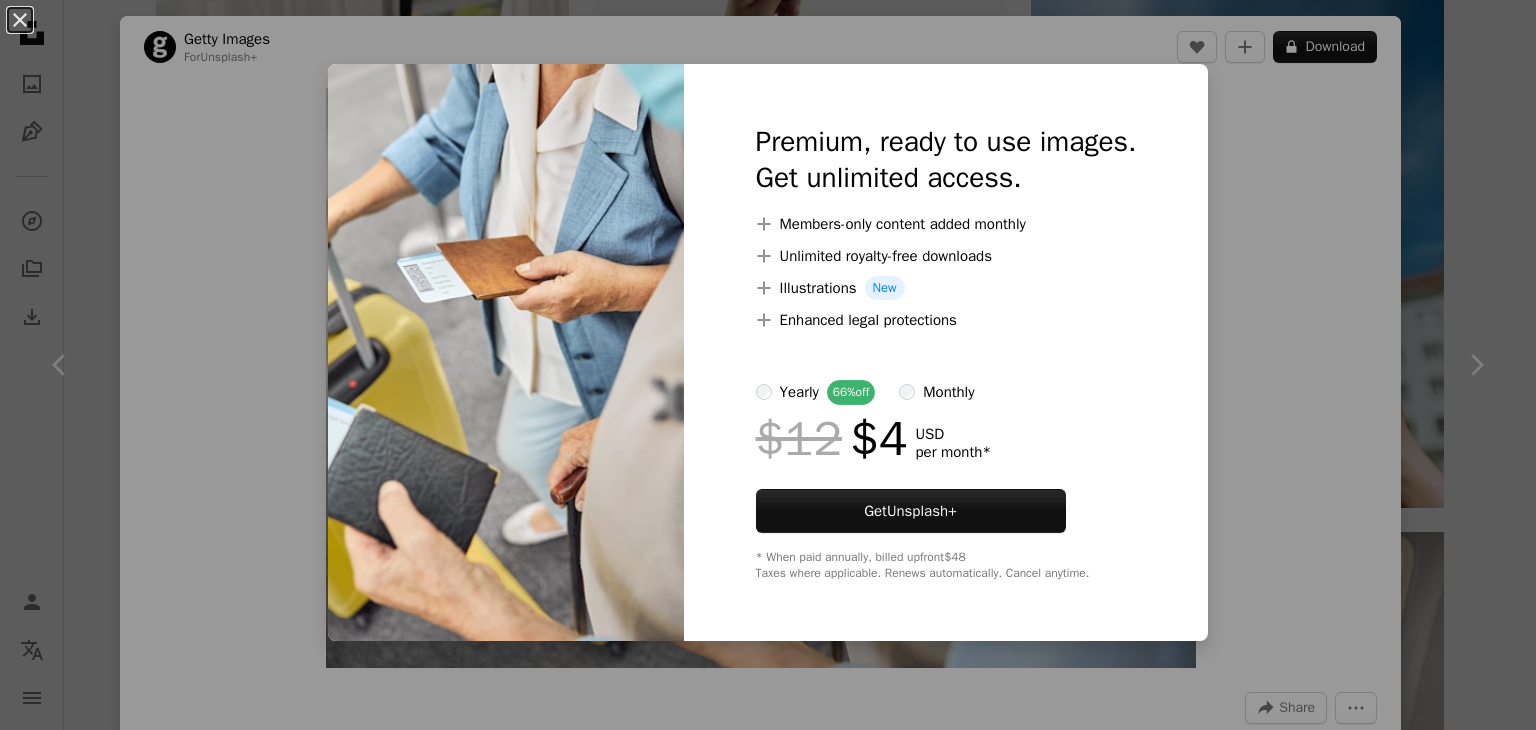 click on "An X shape Premium, ready to use images. Get unlimited access. A plus sign Members-only content added monthly A plus sign Unlimited royalty-free downloads A plus sign Illustrations  New A plus sign Enhanced legal protections yearly 66%  off monthly $12   $4 USD per month * Get  Unsplash+ * When paid annually, billed upfront  $48 Taxes where applicable. Renews automatically. Cancel anytime." at bounding box center (768, 365) 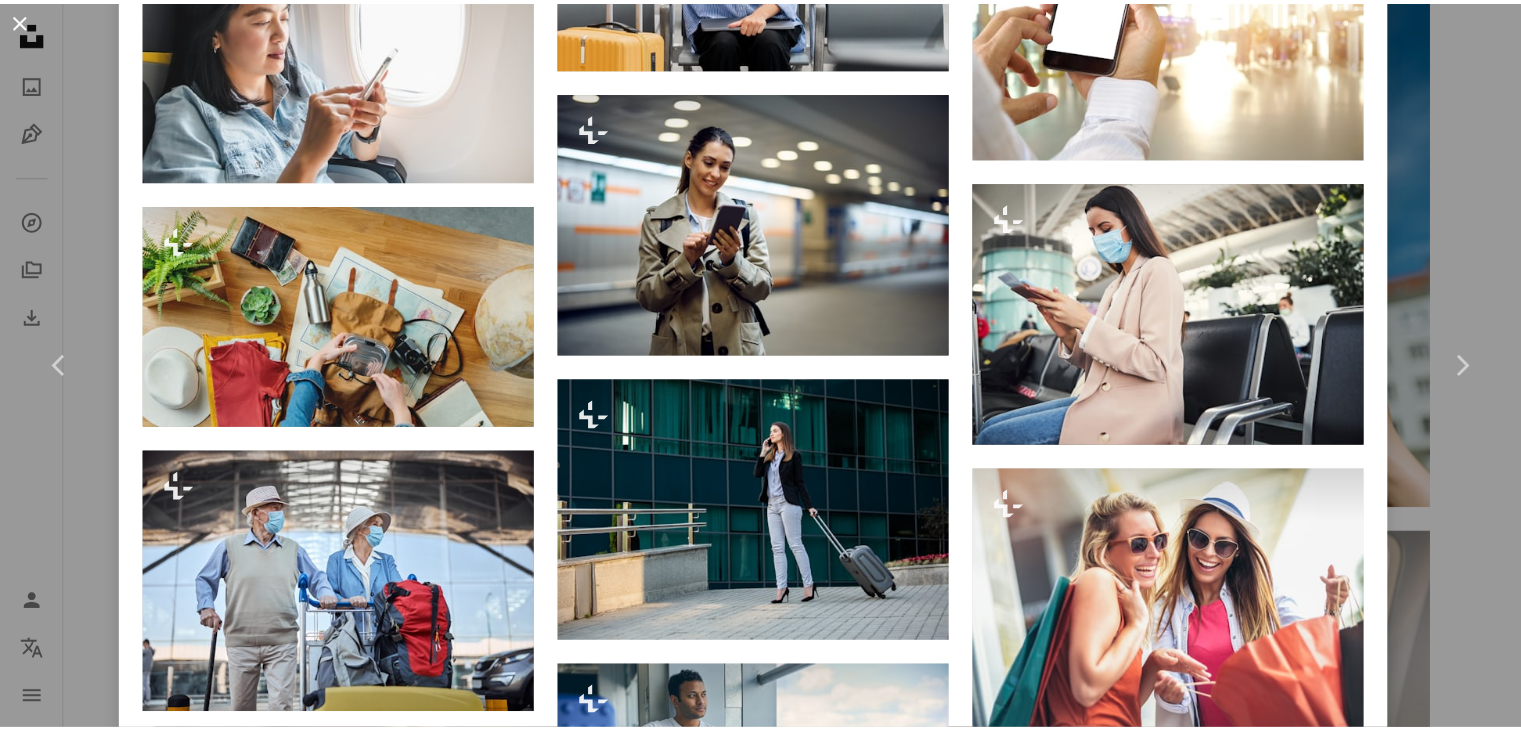 scroll, scrollTop: 25110, scrollLeft: 0, axis: vertical 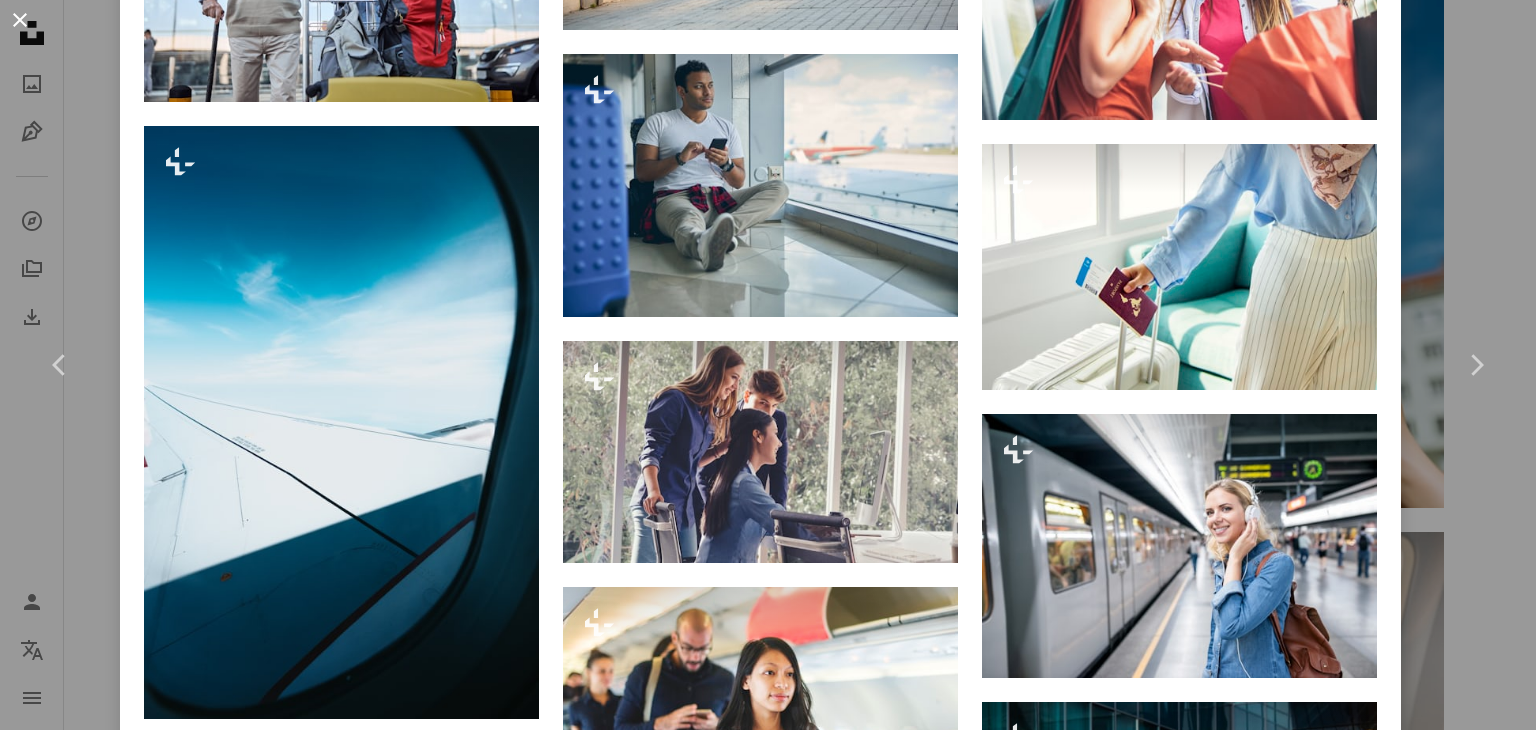 click on "An X shape" at bounding box center (20, 20) 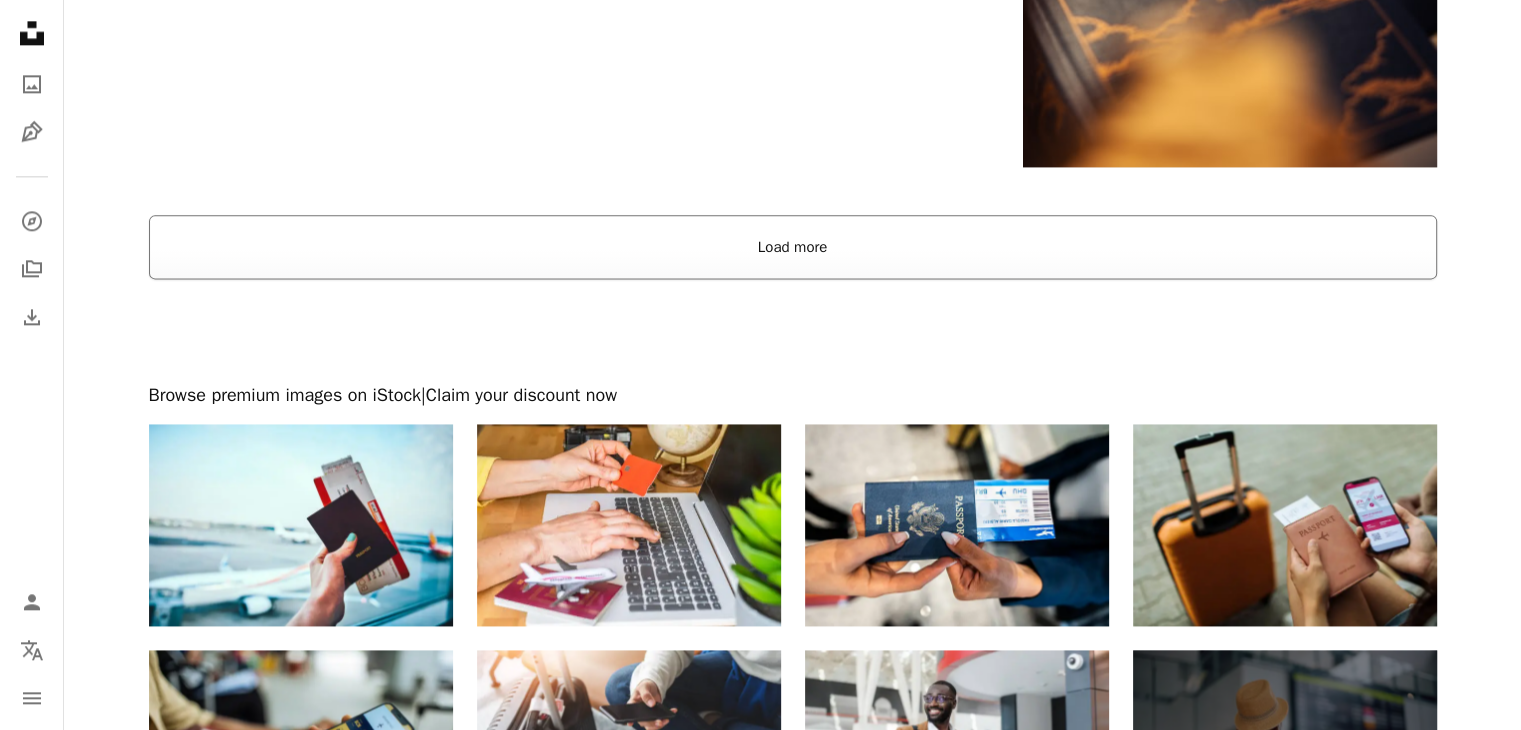 scroll, scrollTop: 10400, scrollLeft: 0, axis: vertical 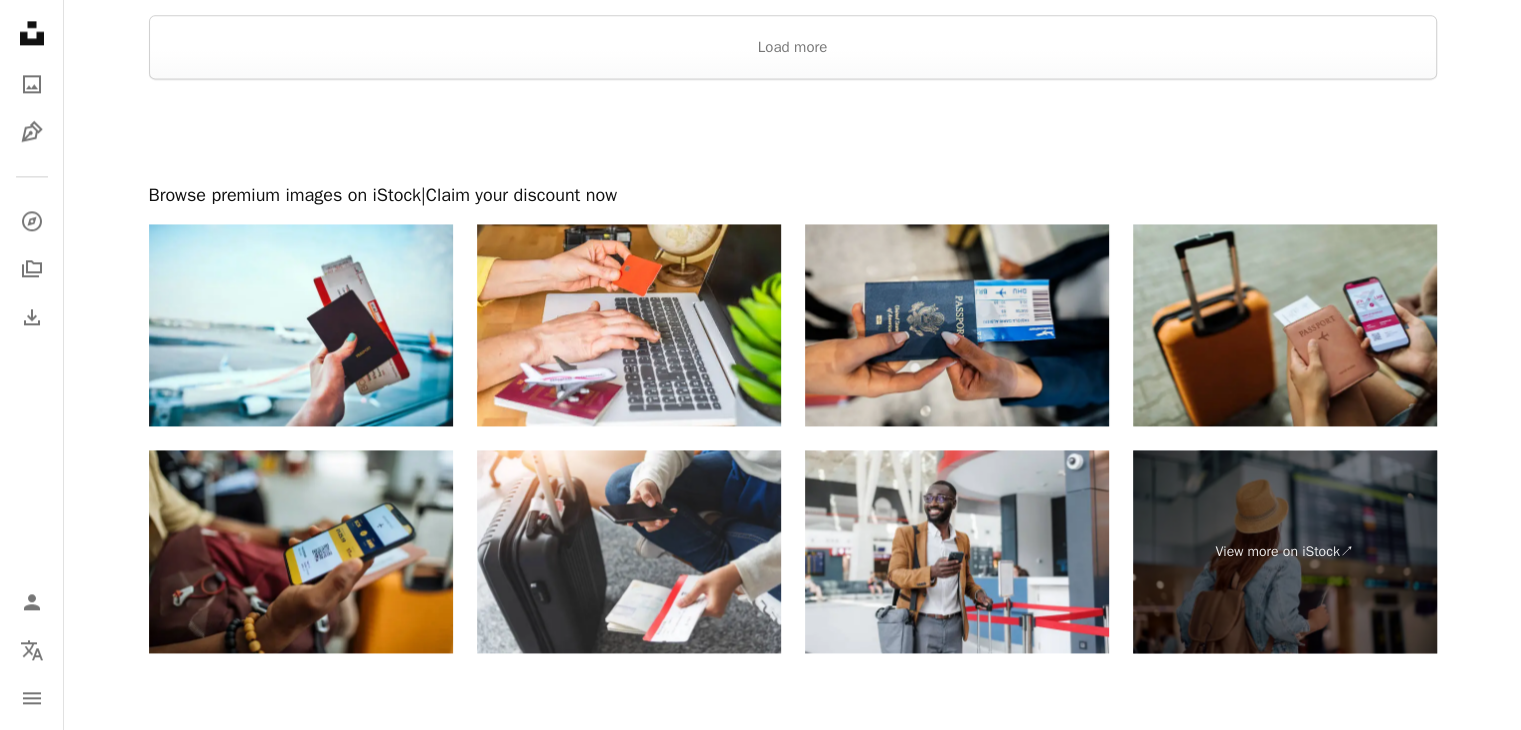 click at bounding box center (957, 325) 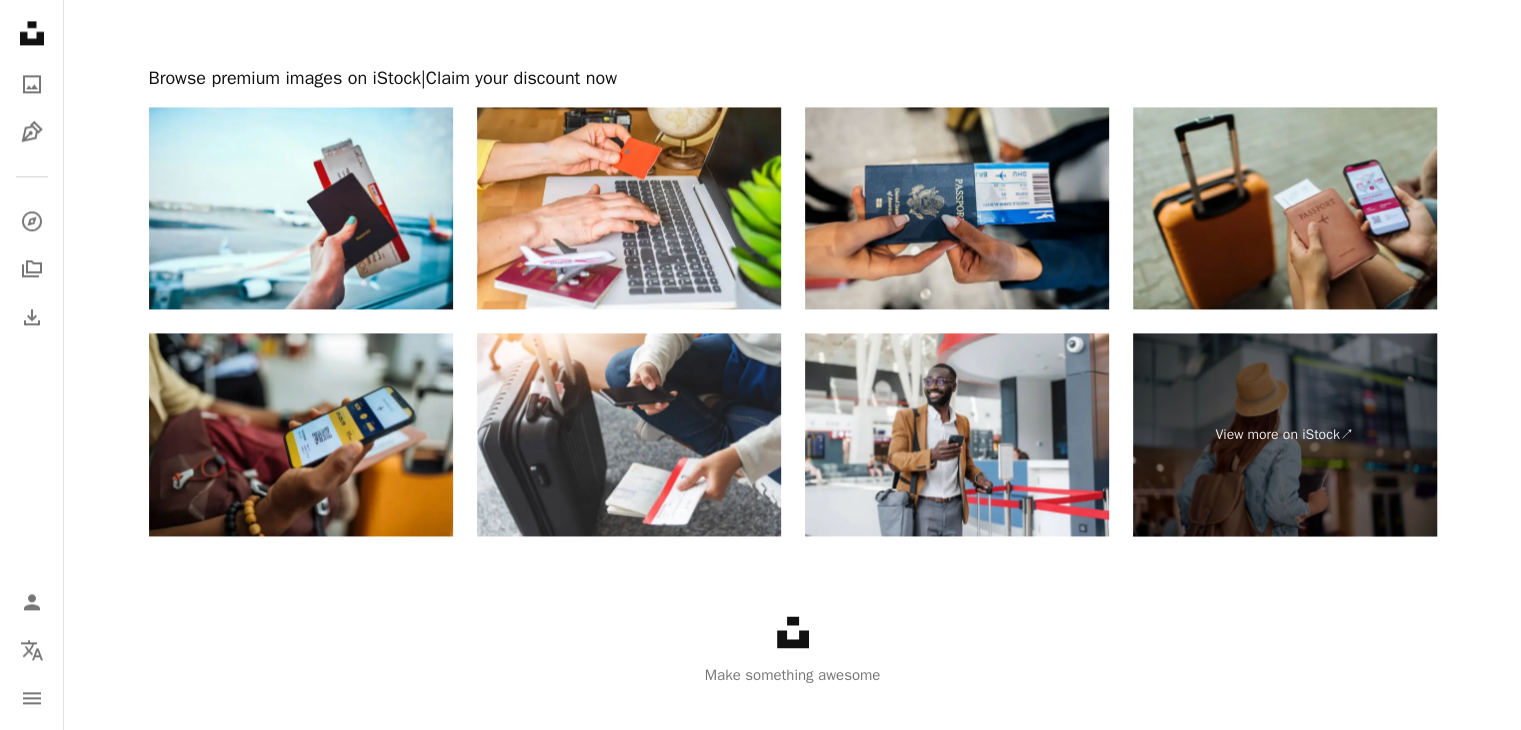 scroll, scrollTop: 10556, scrollLeft: 0, axis: vertical 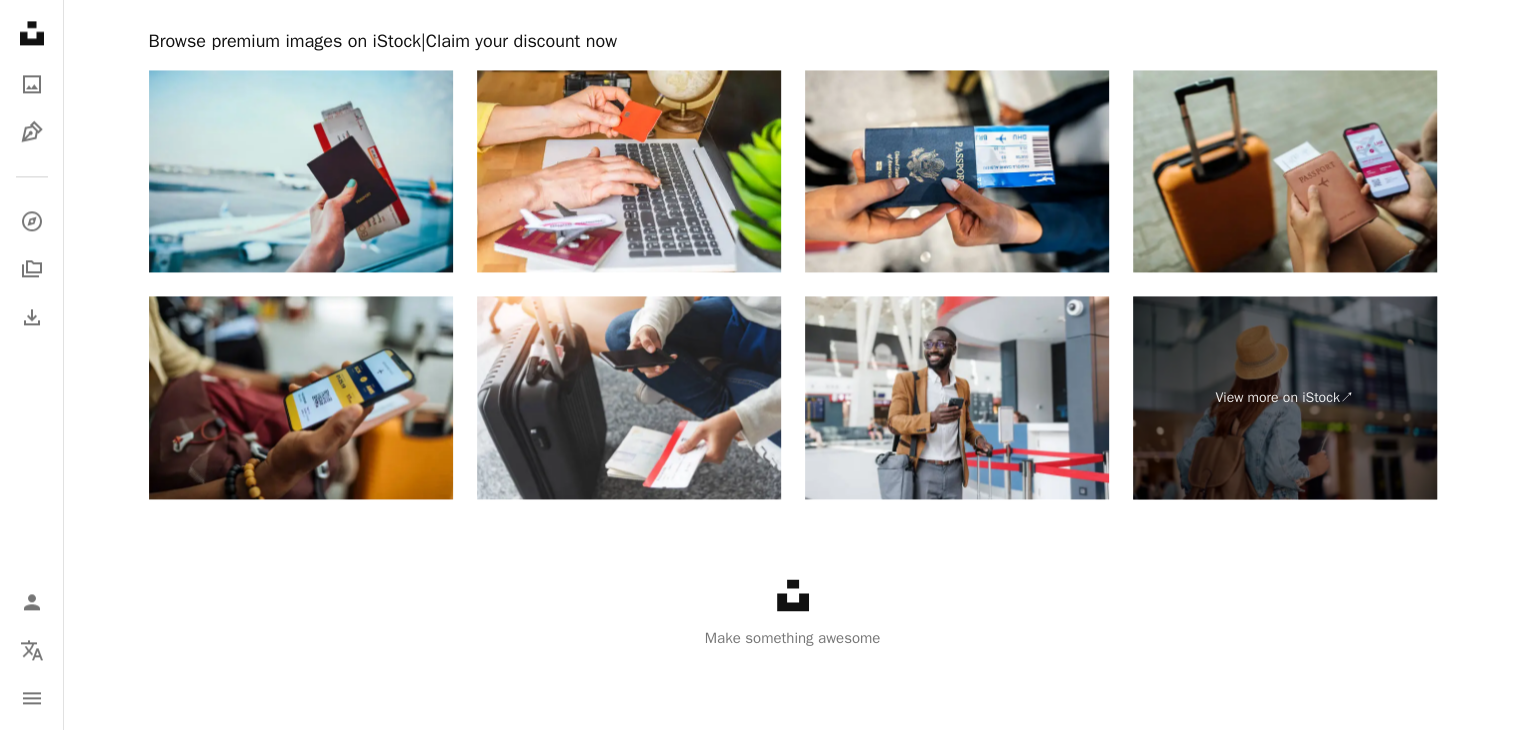 click at bounding box center (301, 171) 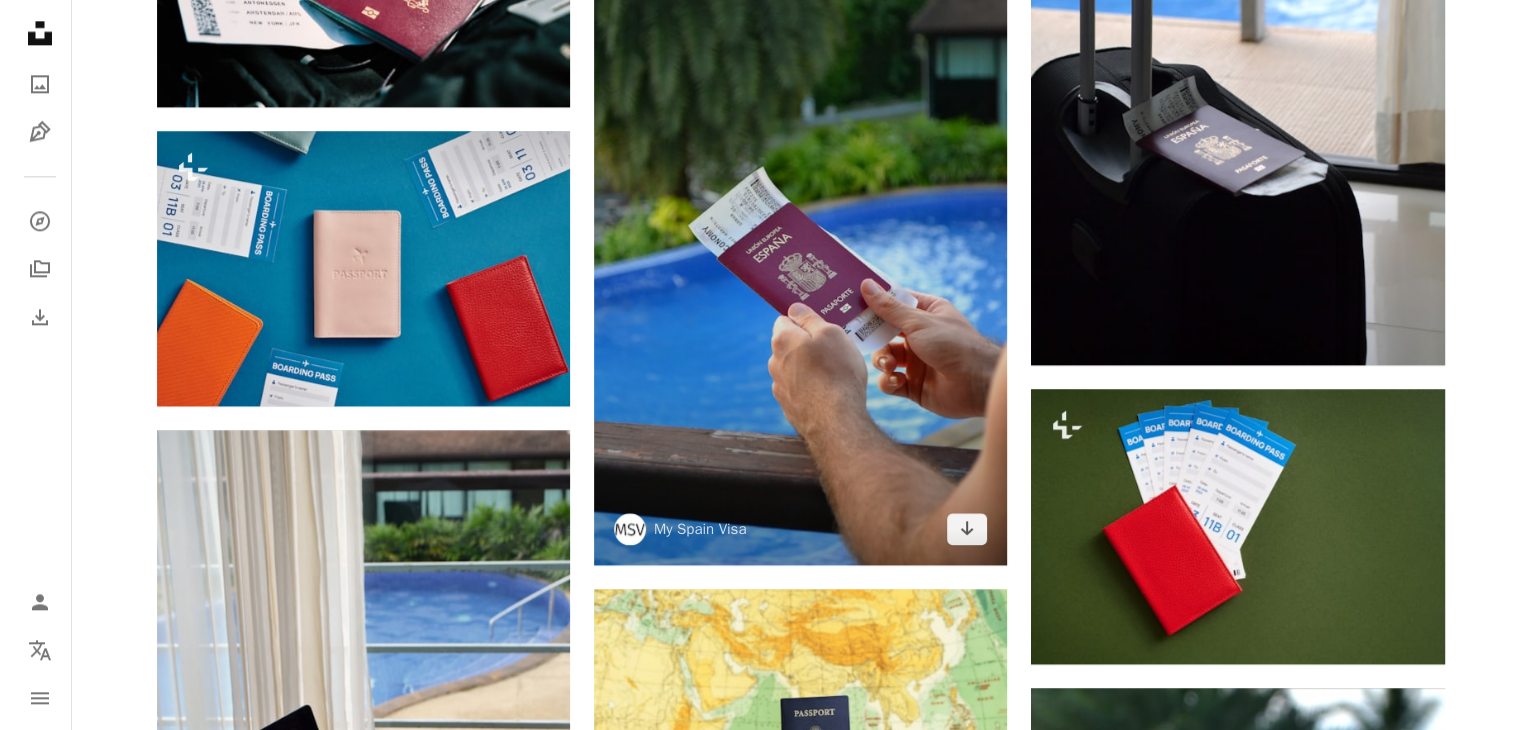 scroll, scrollTop: 2356, scrollLeft: 0, axis: vertical 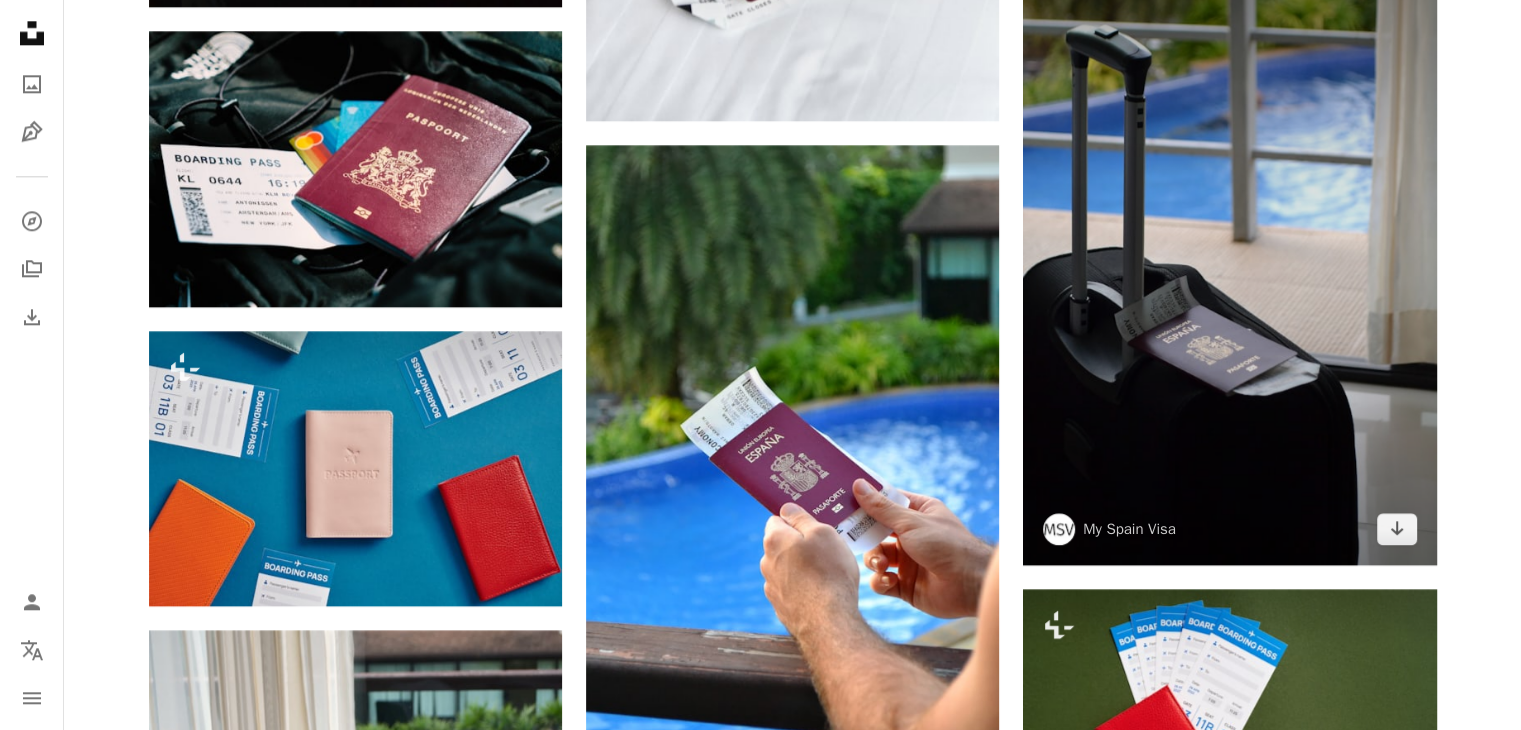click at bounding box center (1229, 255) 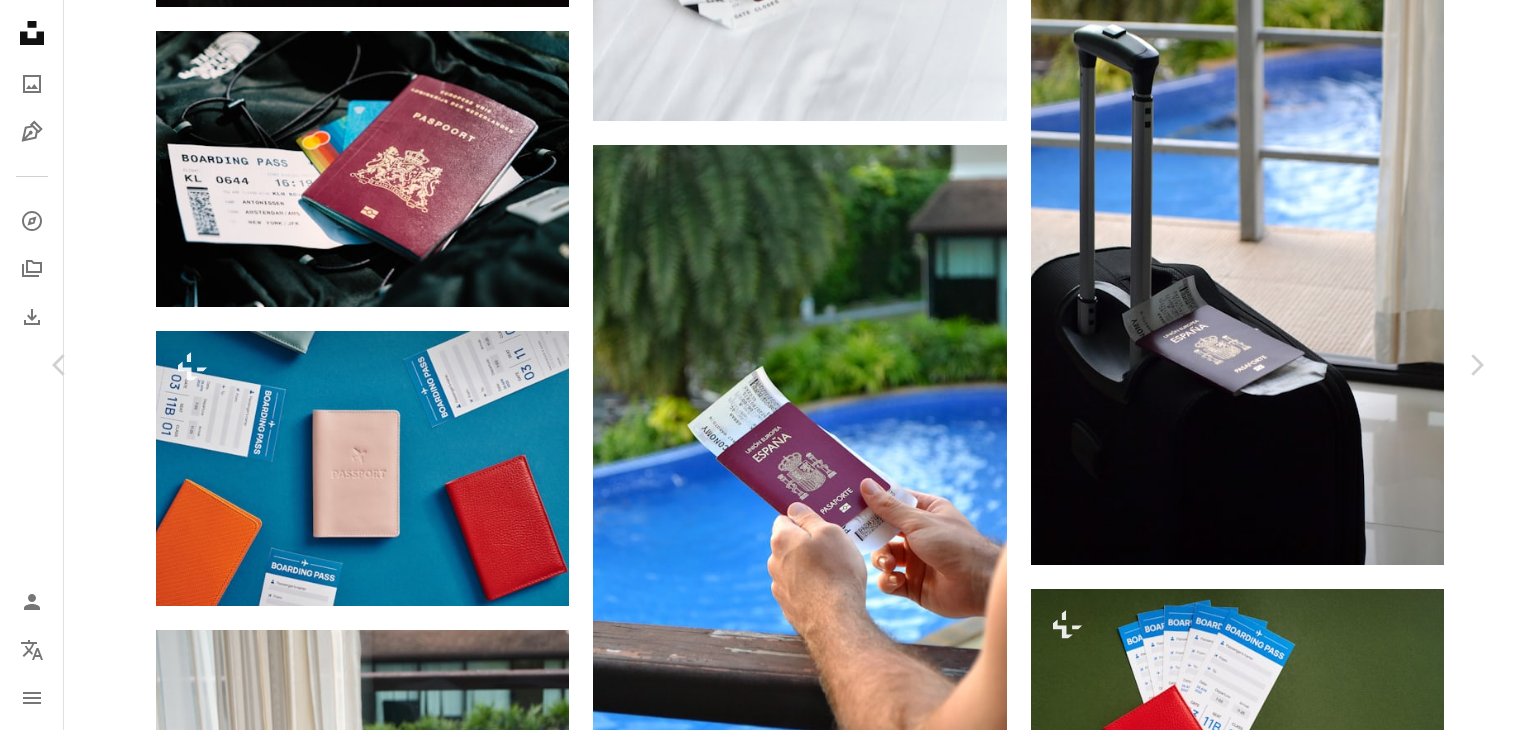 click on "Download free" at bounding box center [1287, 8975] 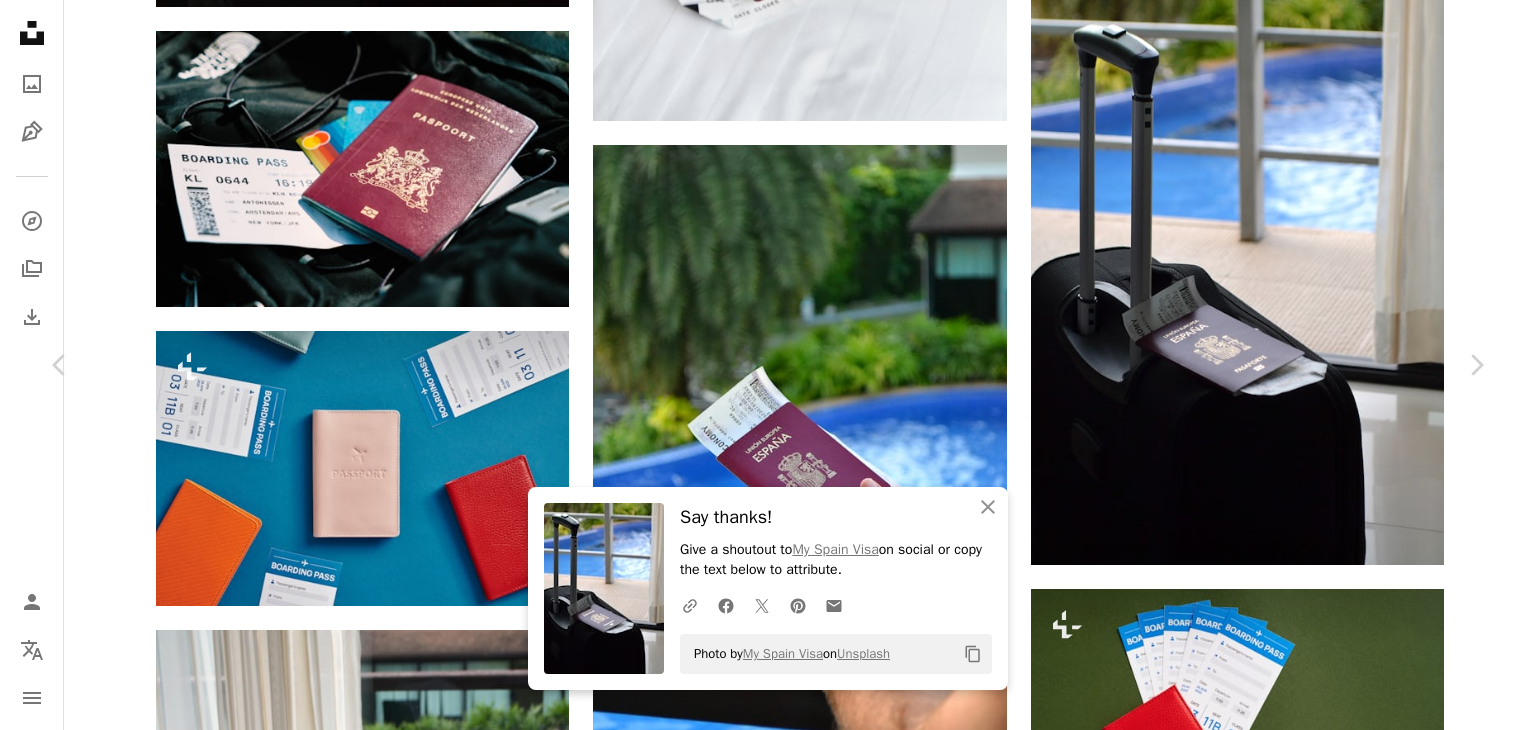 scroll, scrollTop: 800, scrollLeft: 0, axis: vertical 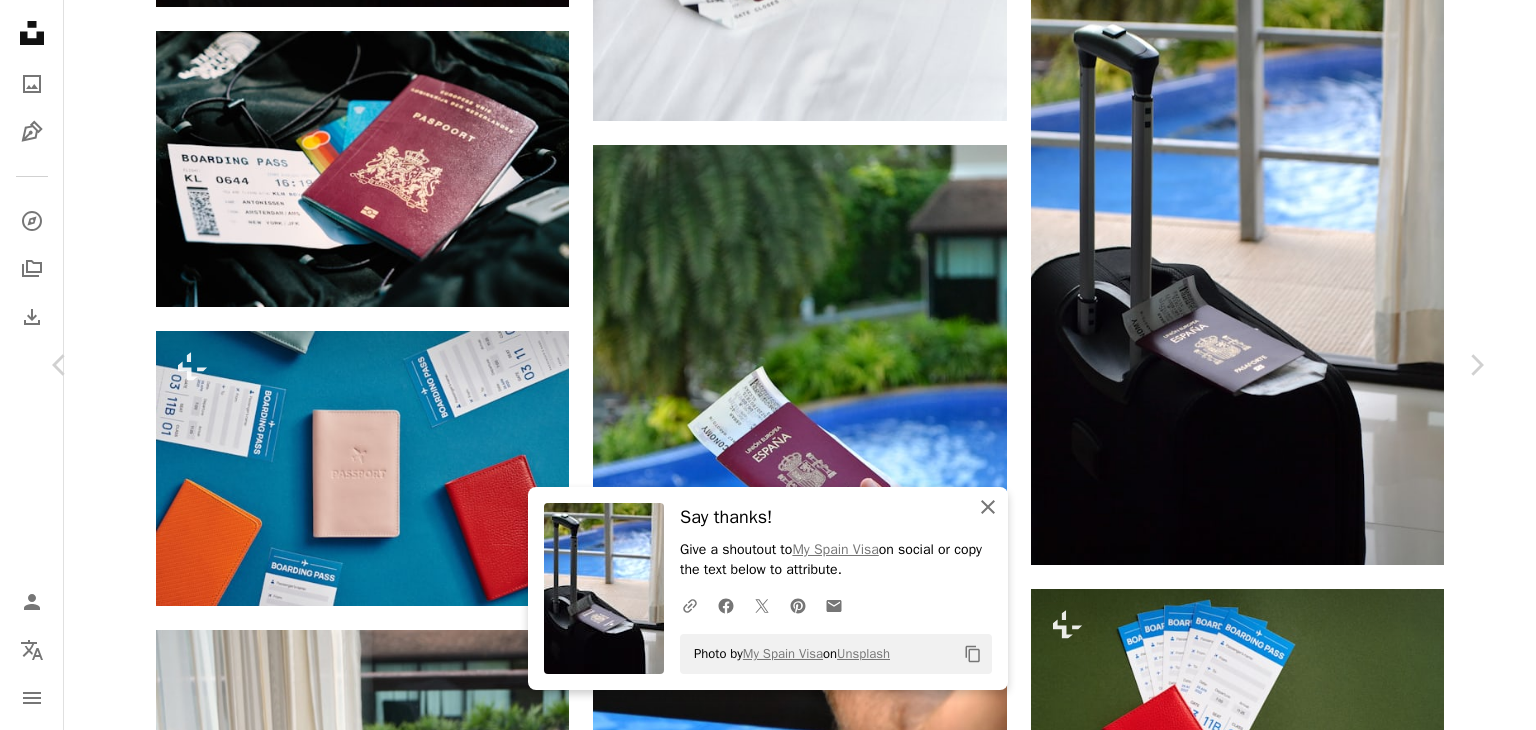 click on "An X shape" 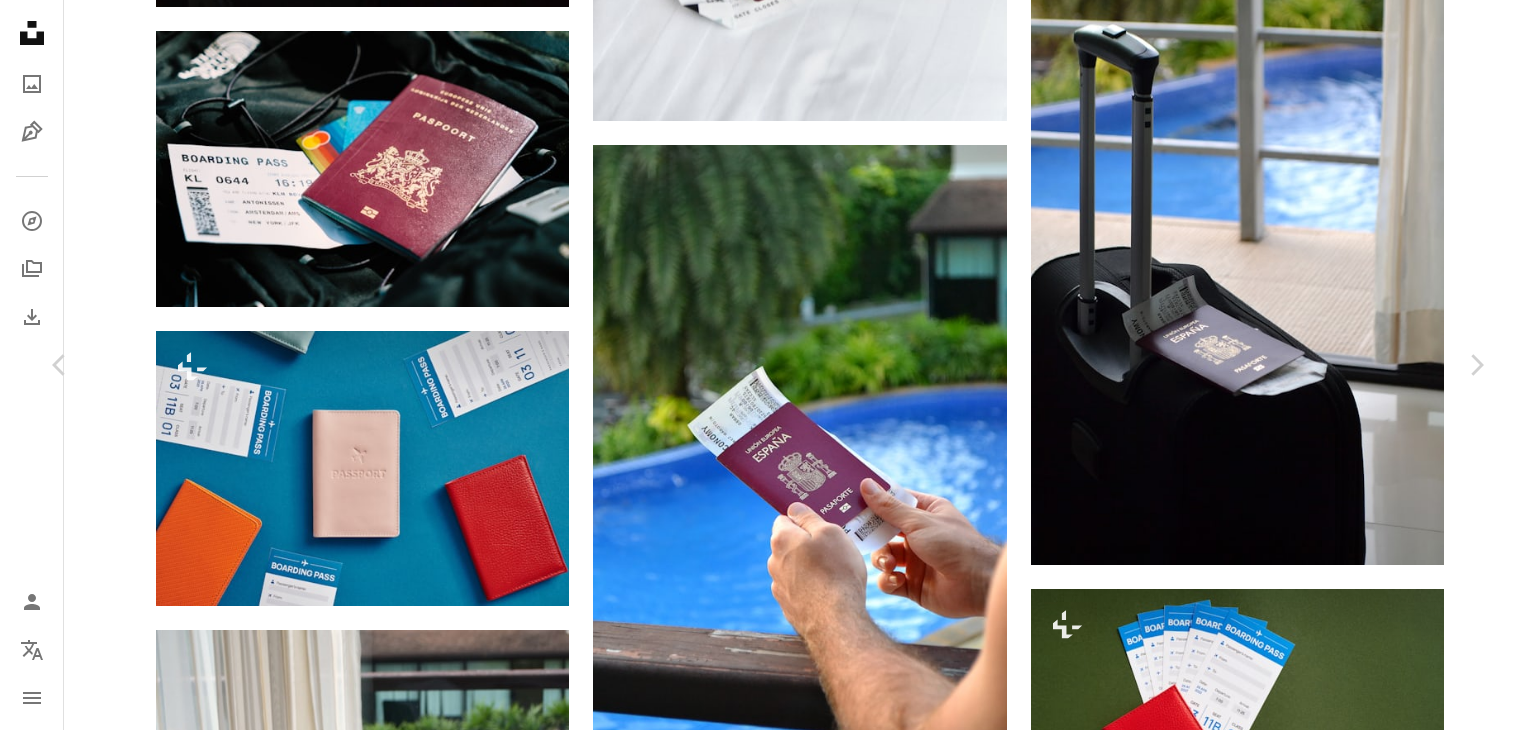 scroll, scrollTop: 7403, scrollLeft: 0, axis: vertical 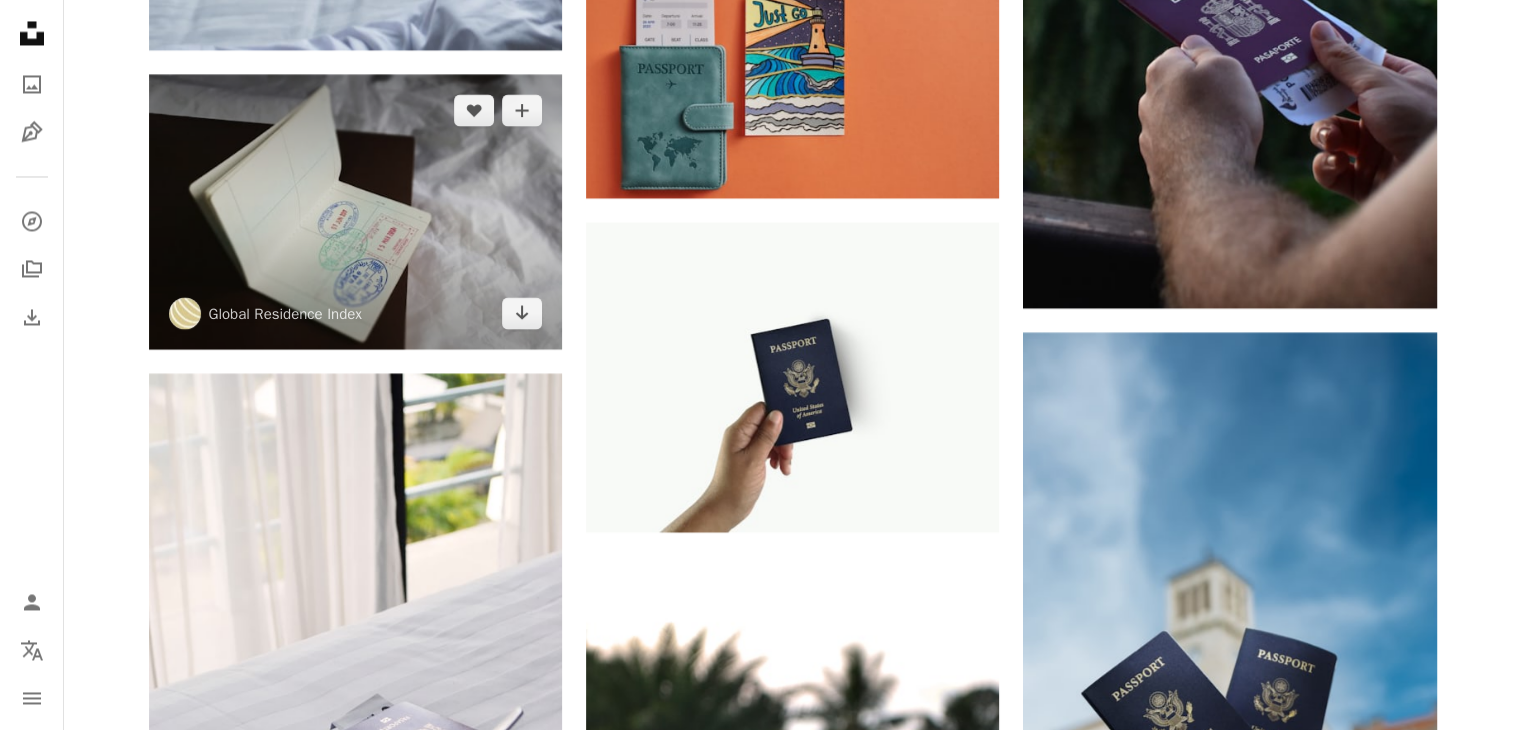 click at bounding box center [355, 211] 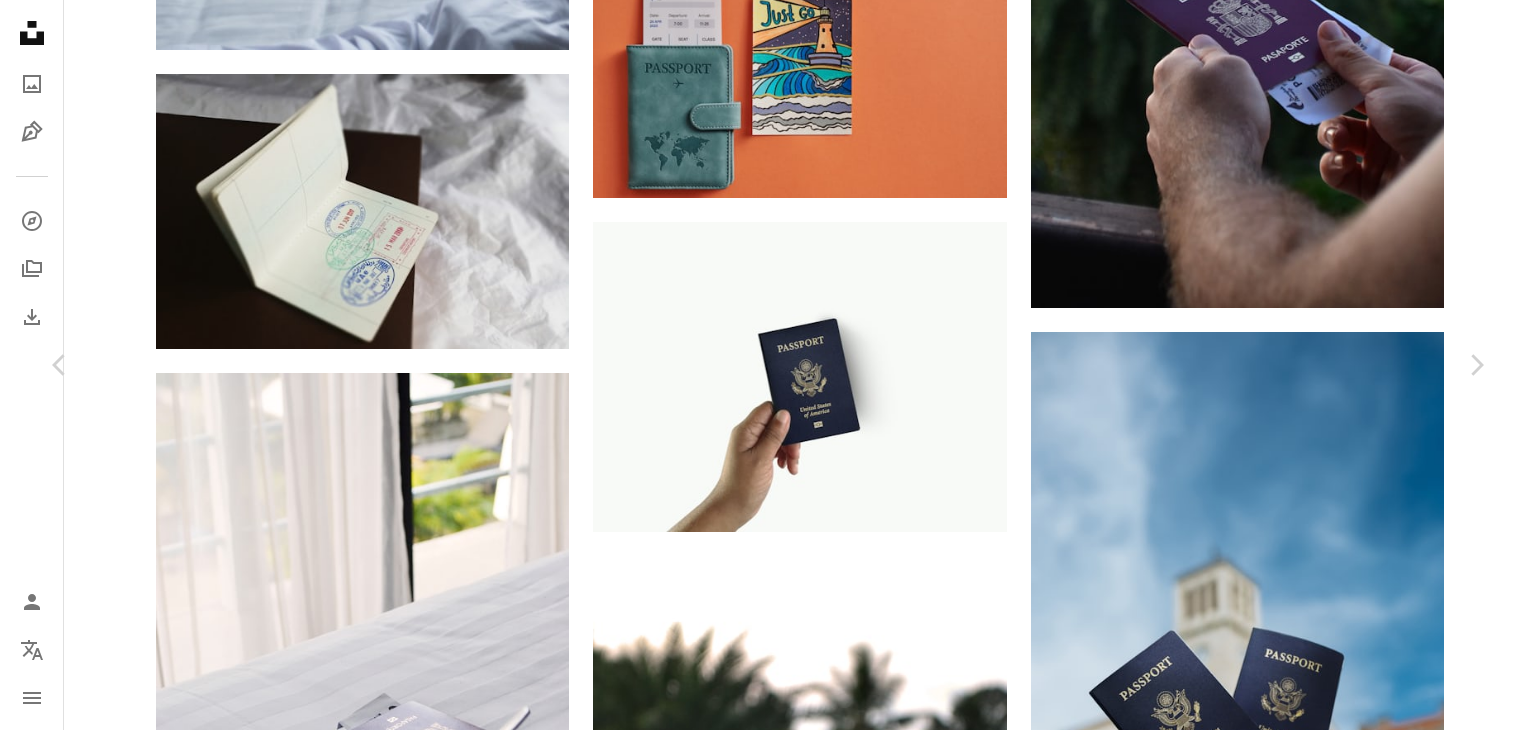 scroll, scrollTop: 7560, scrollLeft: 0, axis: vertical 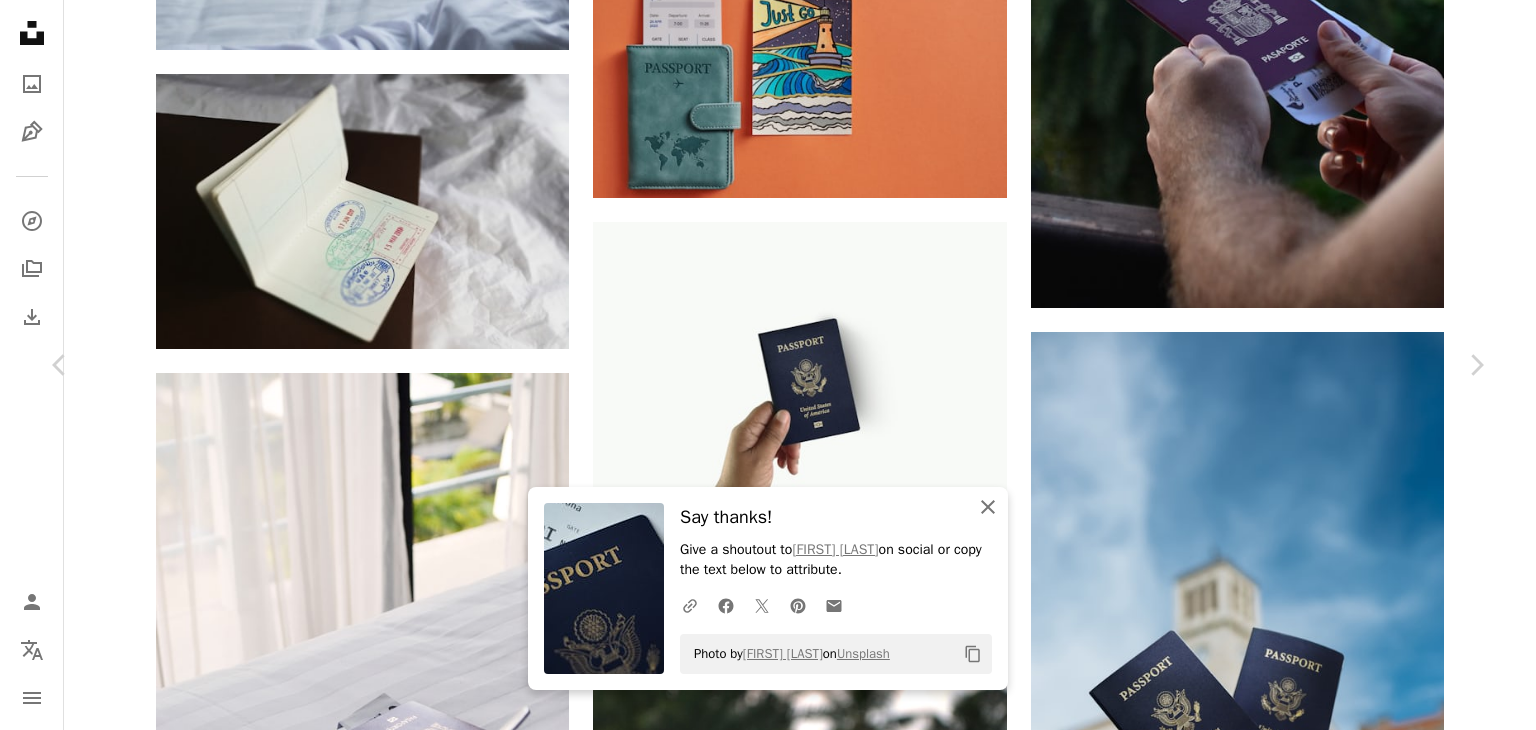 drag, startPoint x: 984, startPoint y: 495, endPoint x: 1018, endPoint y: 497, distance: 34.058773 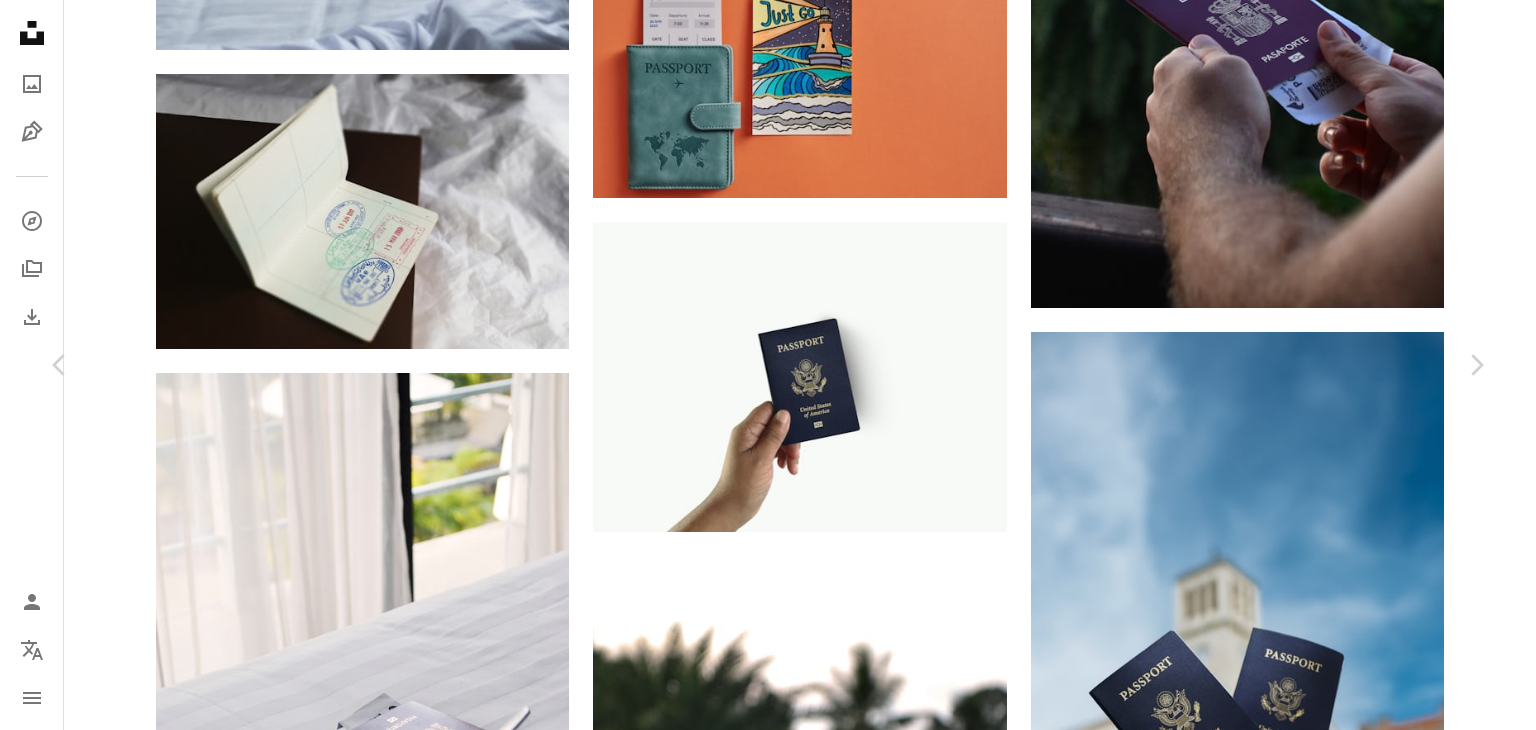 scroll, scrollTop: 1800, scrollLeft: 0, axis: vertical 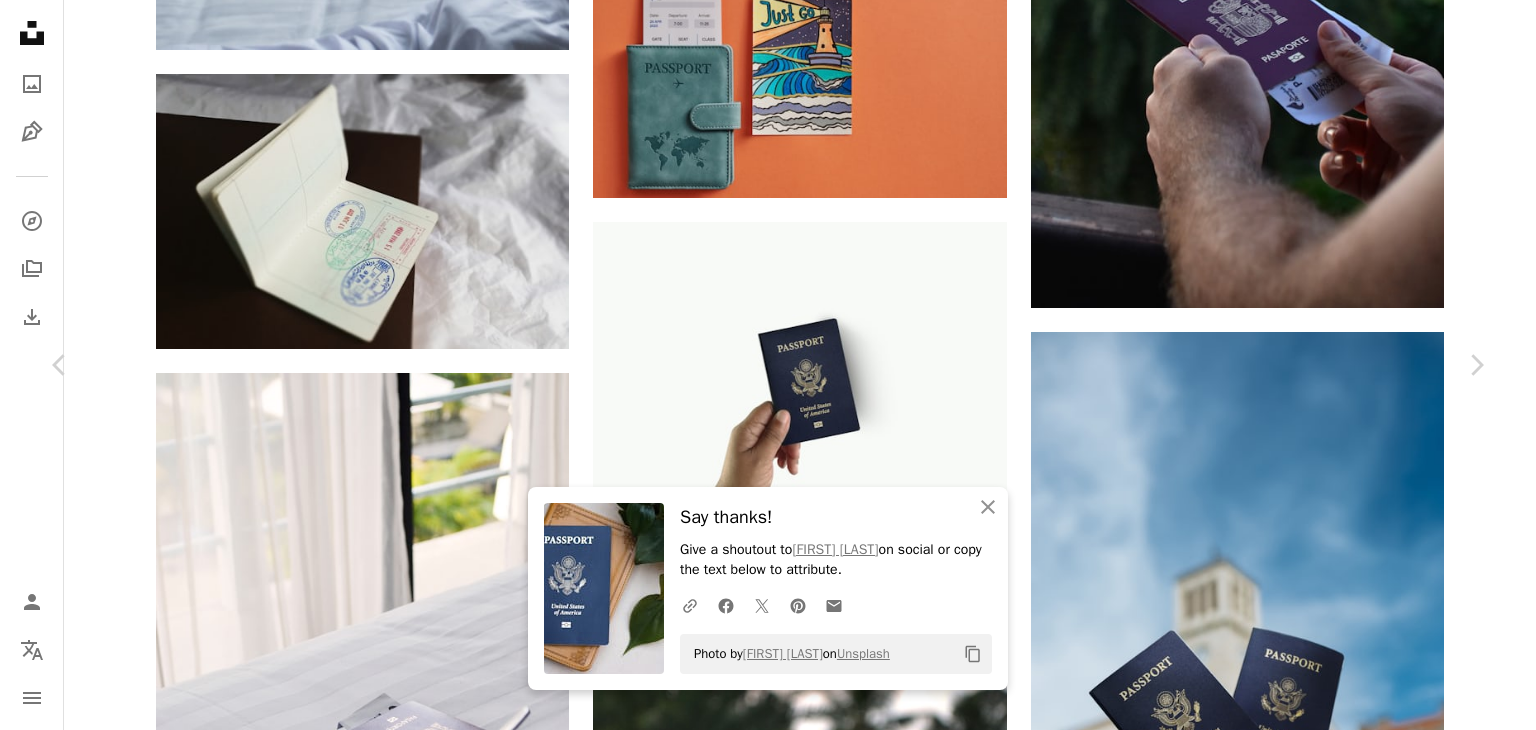 click on "An X shape" at bounding box center [20, 20] 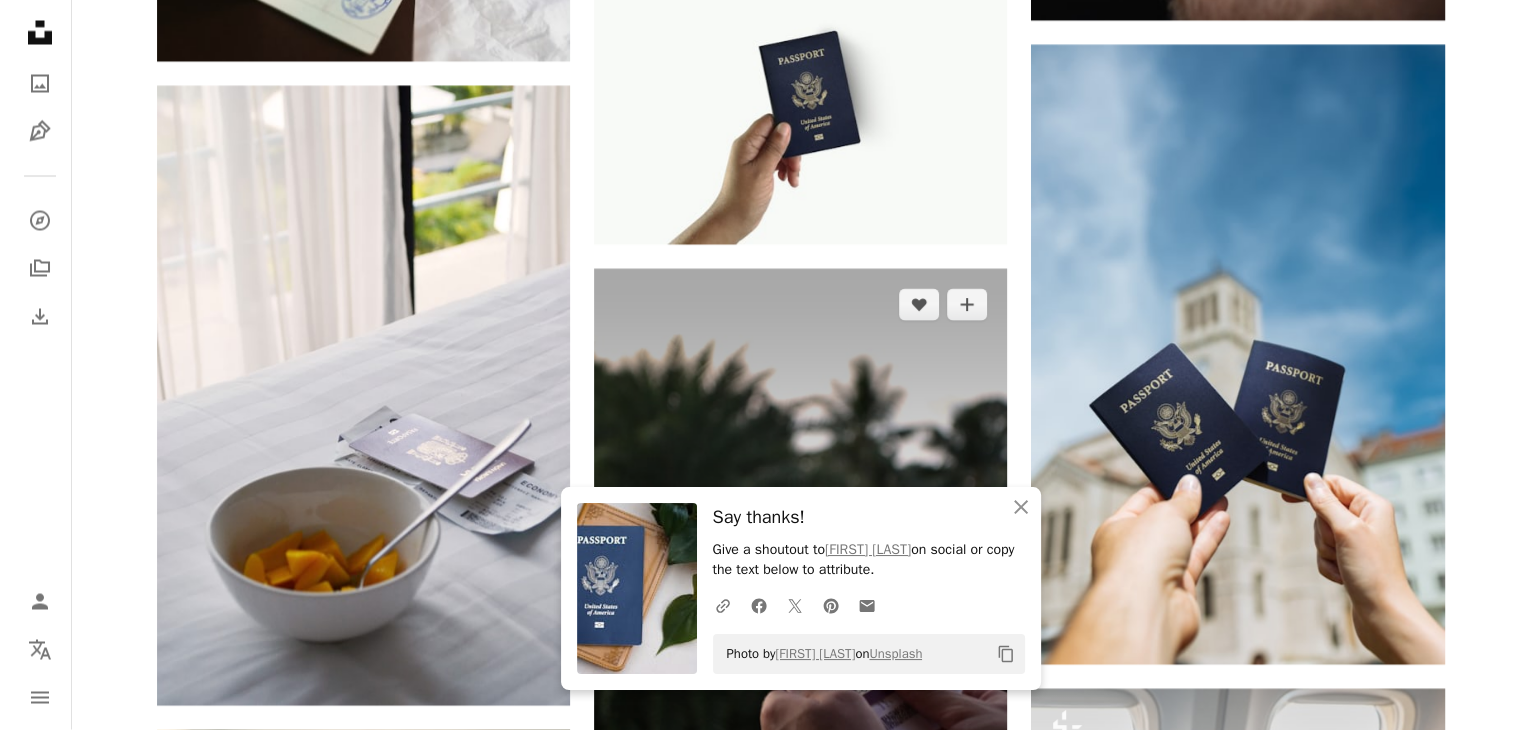 scroll, scrollTop: 3956, scrollLeft: 0, axis: vertical 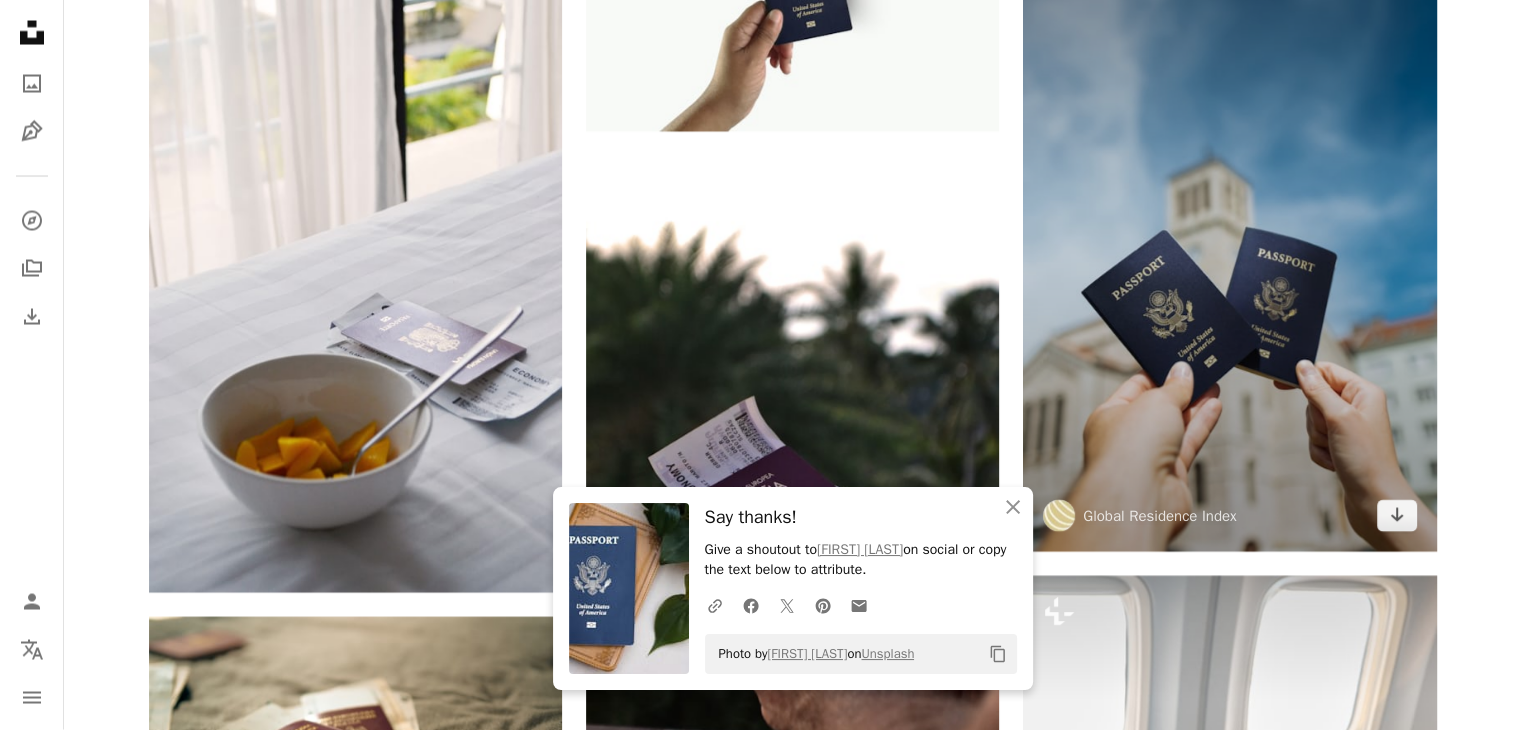 click at bounding box center (1229, 242) 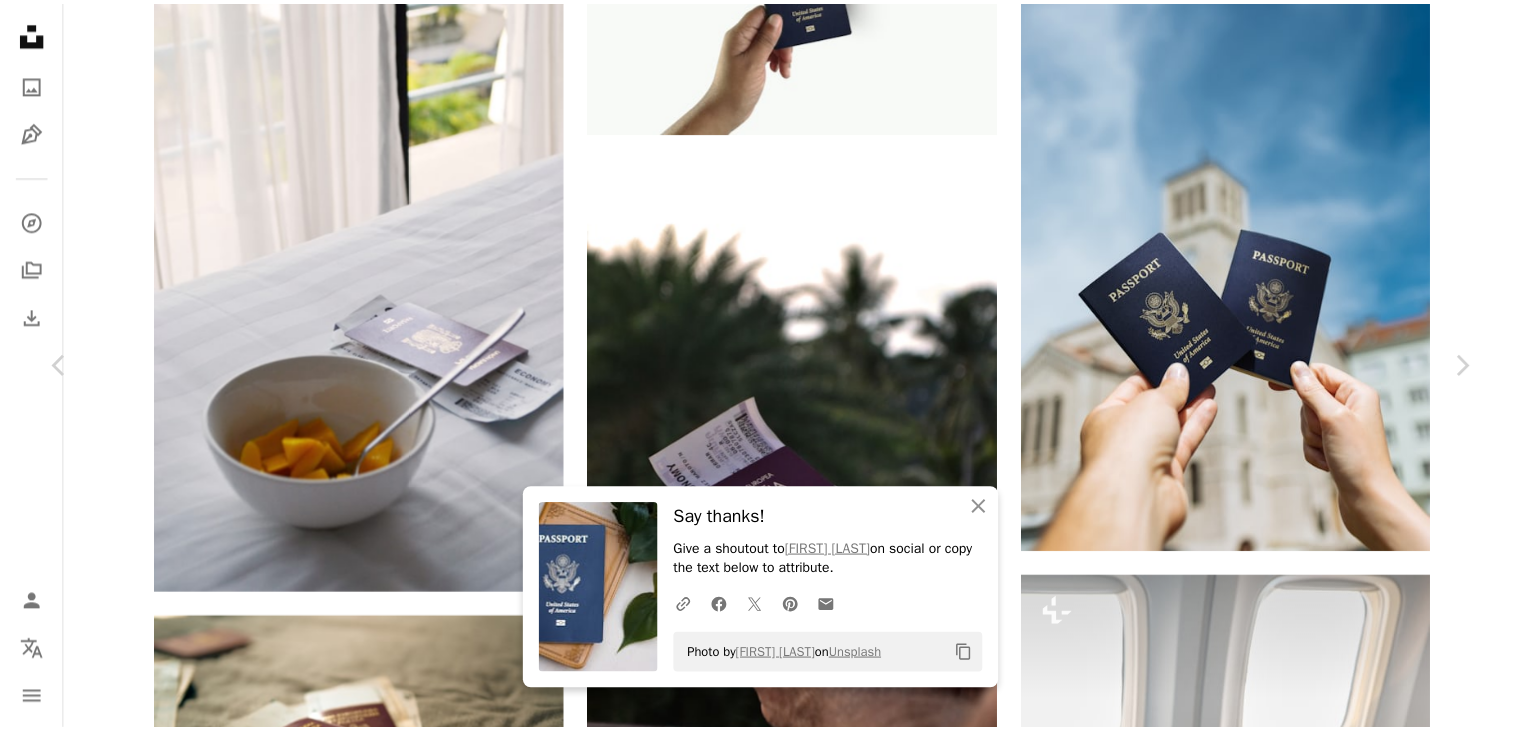 scroll, scrollTop: 0, scrollLeft: 0, axis: both 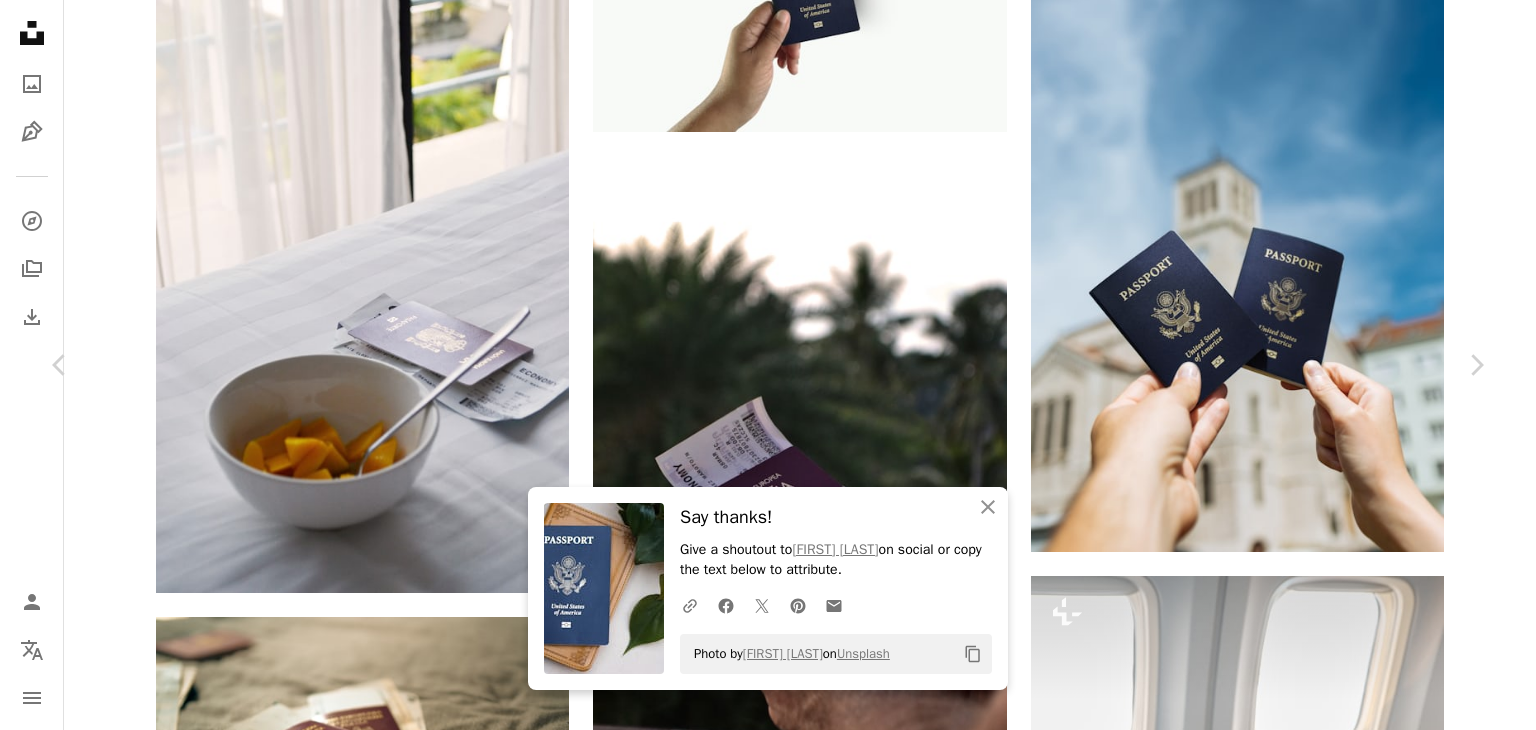click on "Download free" at bounding box center [1287, 9930] 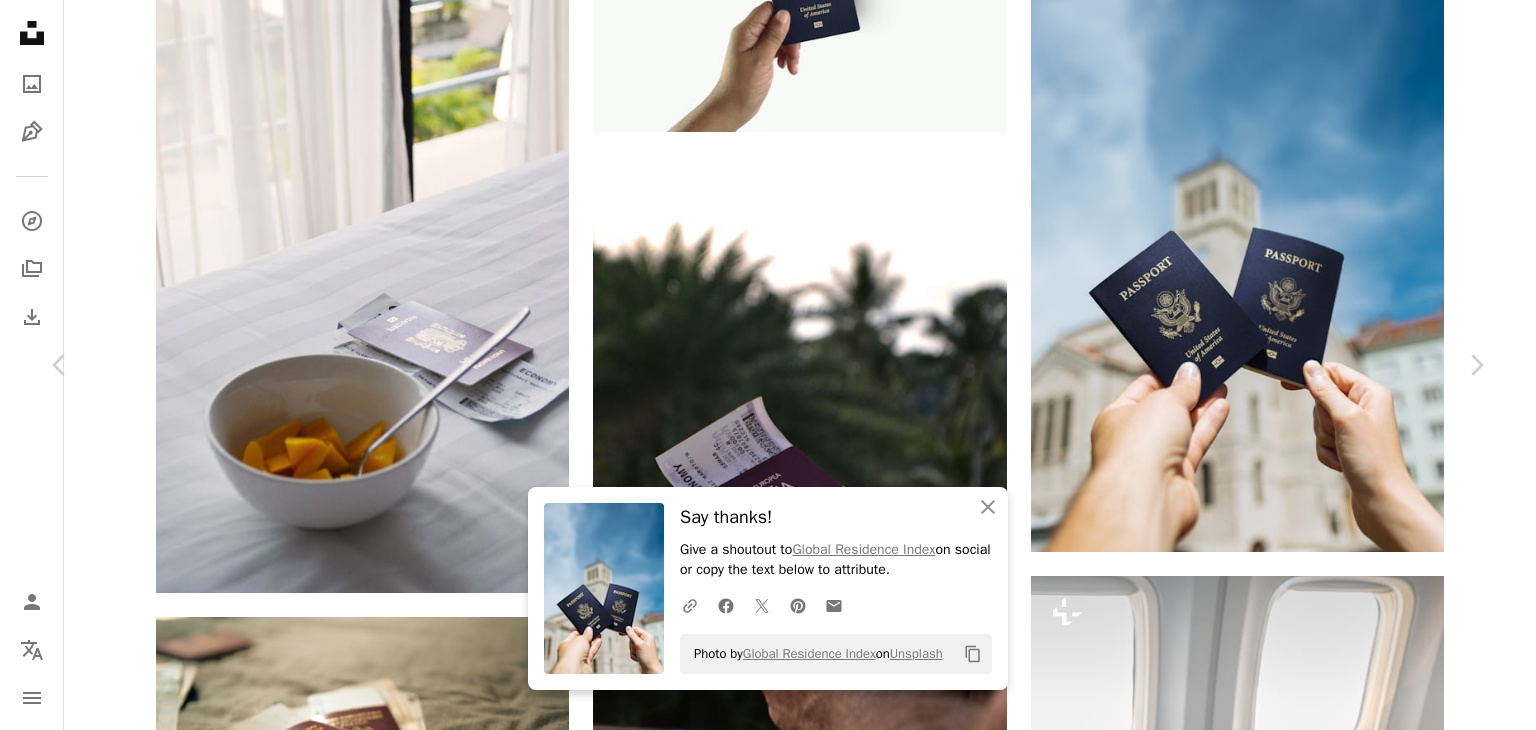 click on "An X shape" at bounding box center (20, 20) 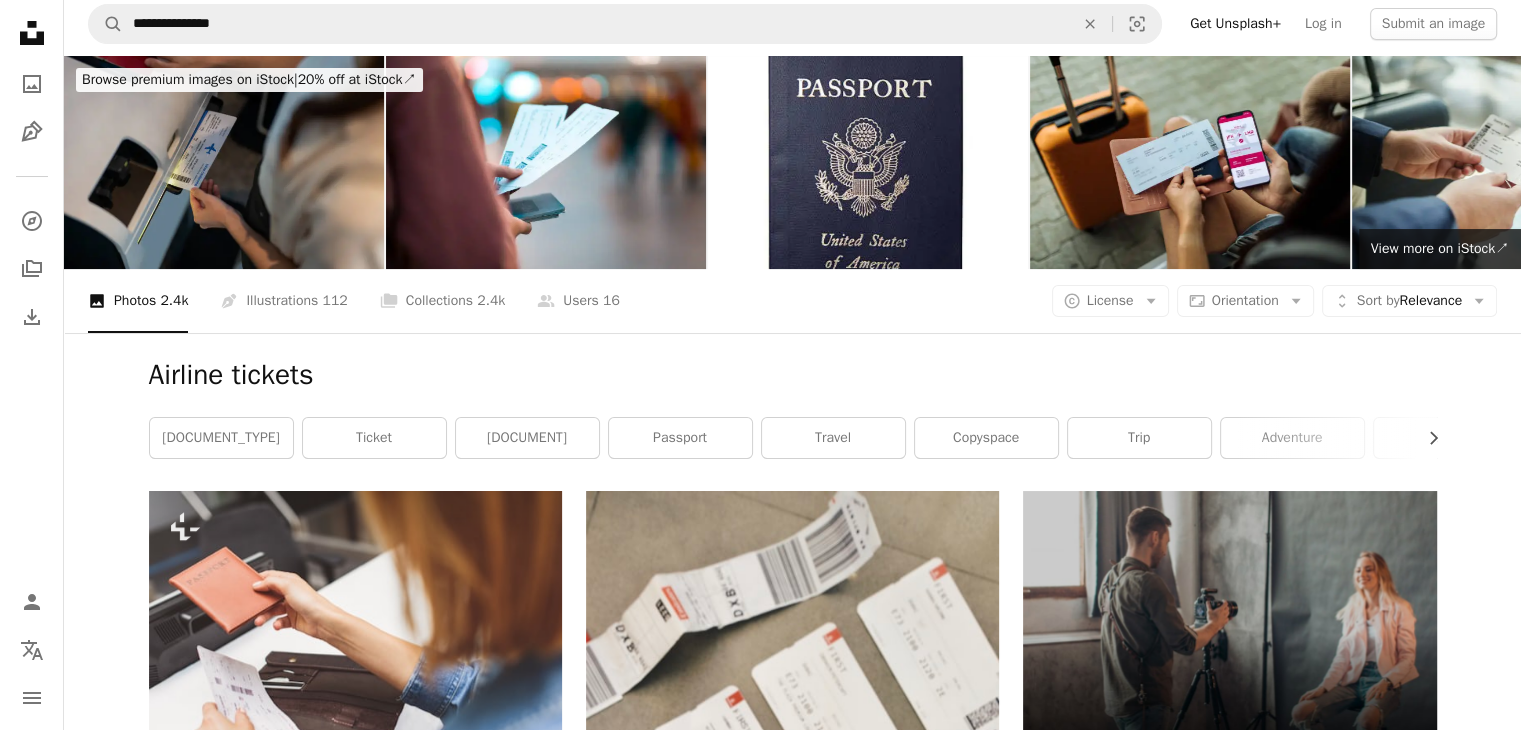scroll, scrollTop: 0, scrollLeft: 0, axis: both 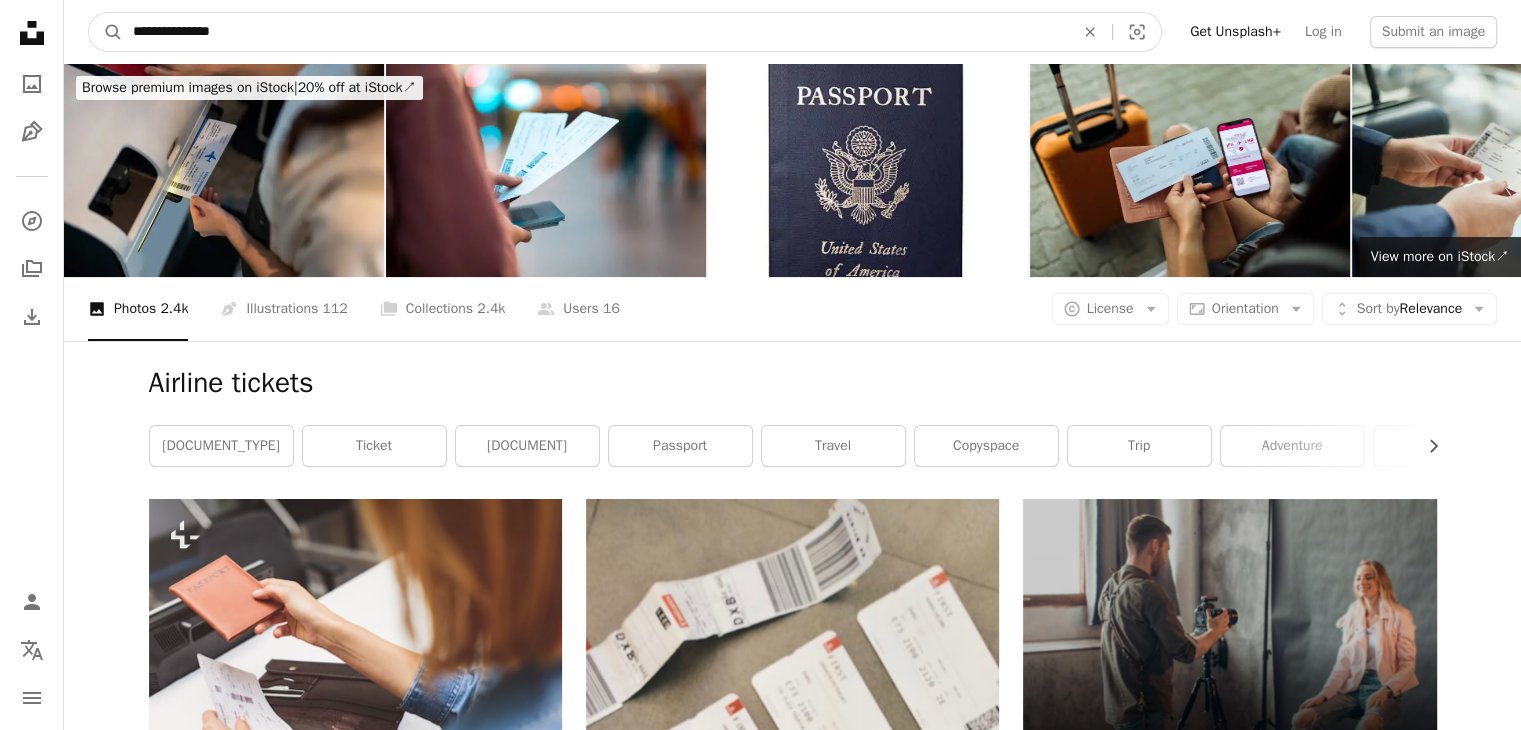 drag, startPoint x: 240, startPoint y: 15, endPoint x: 82, endPoint y: 13, distance: 158.01266 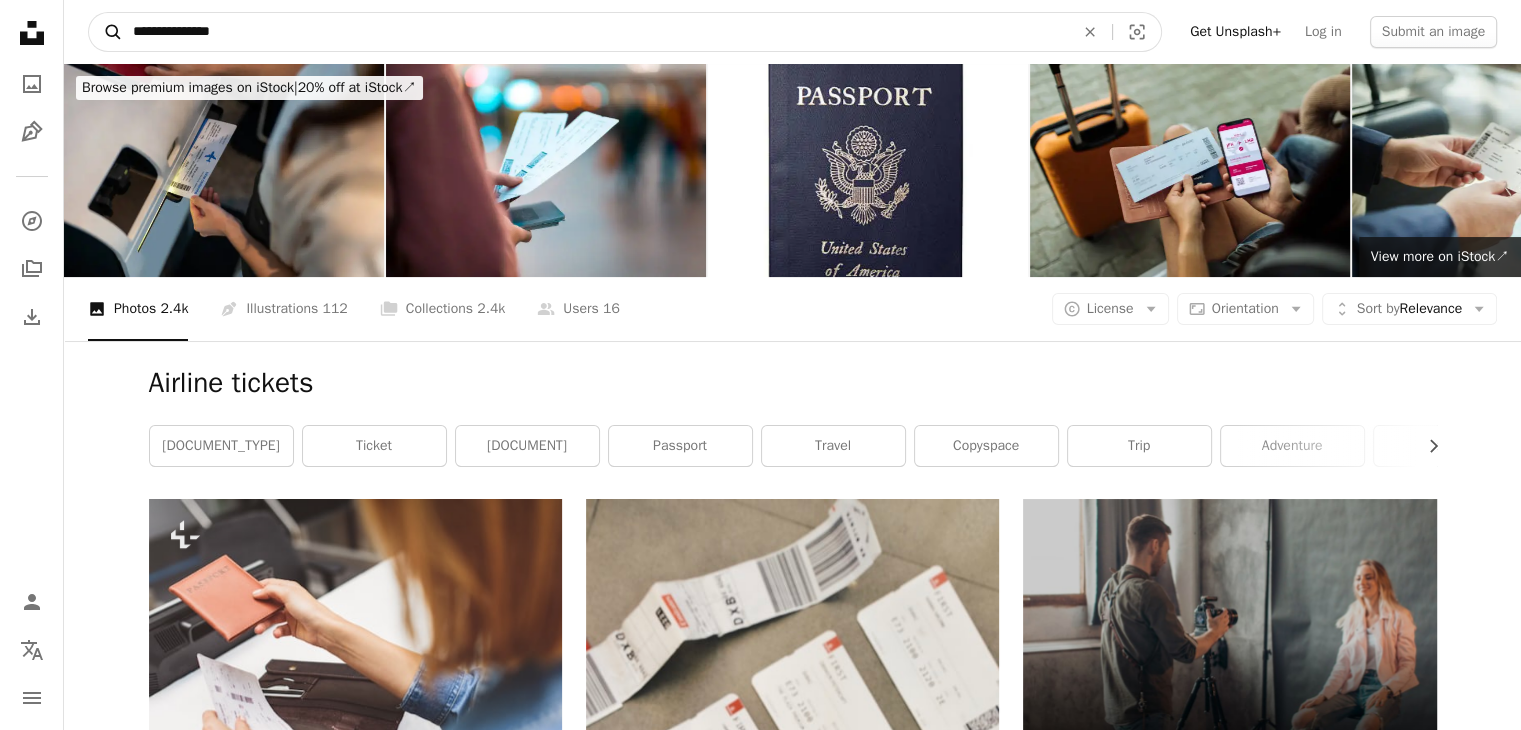 paste 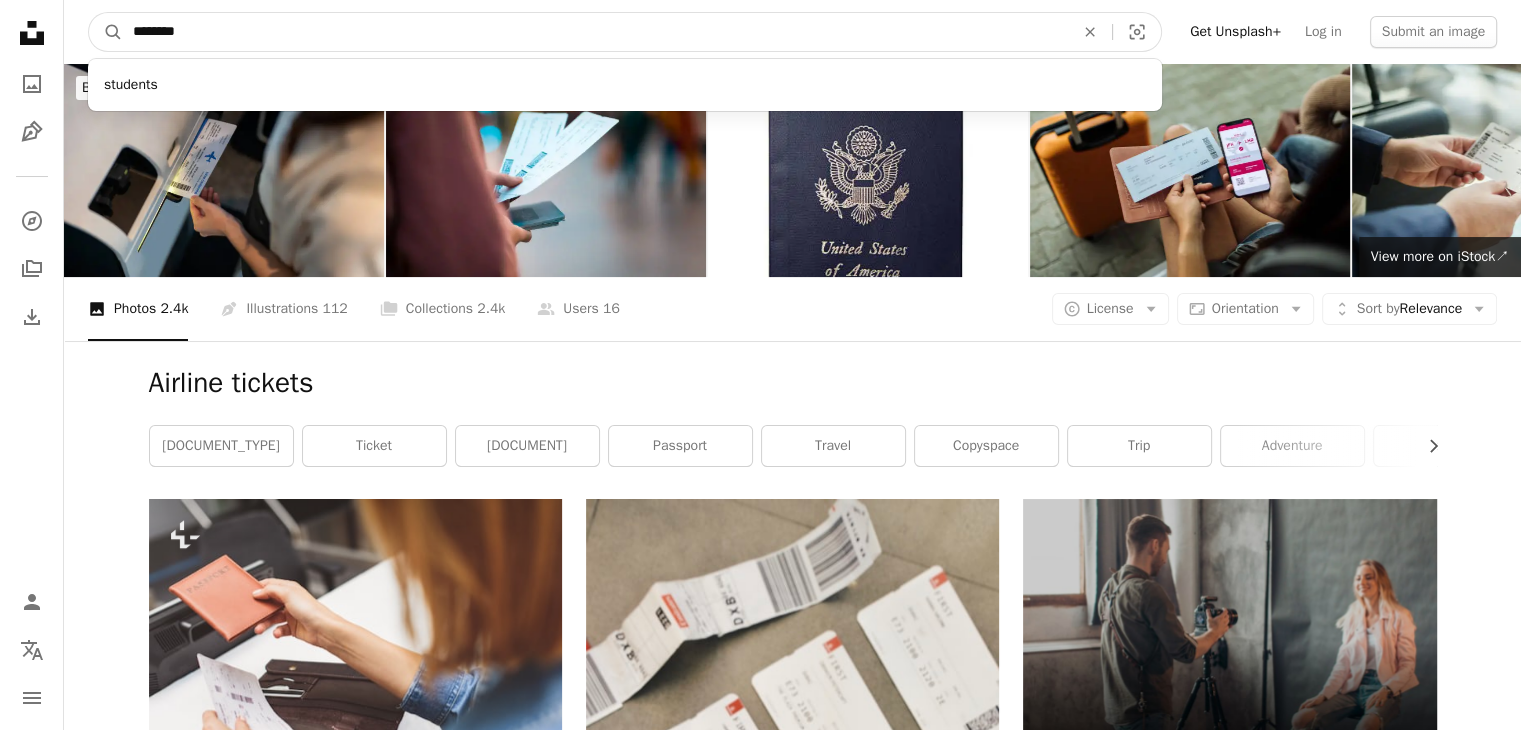 click on "A magnifying glass" at bounding box center [106, 32] 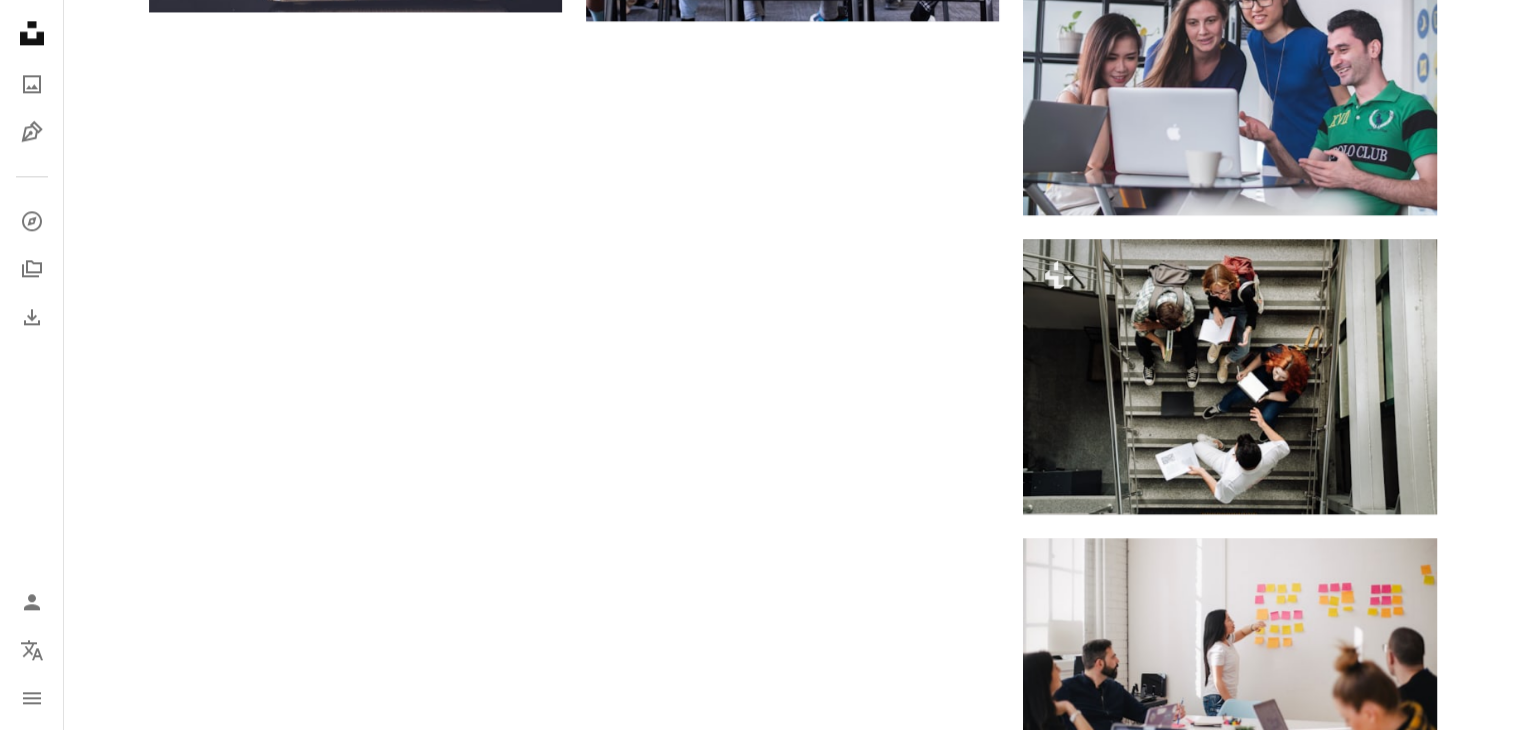 scroll, scrollTop: 3612, scrollLeft: 0, axis: vertical 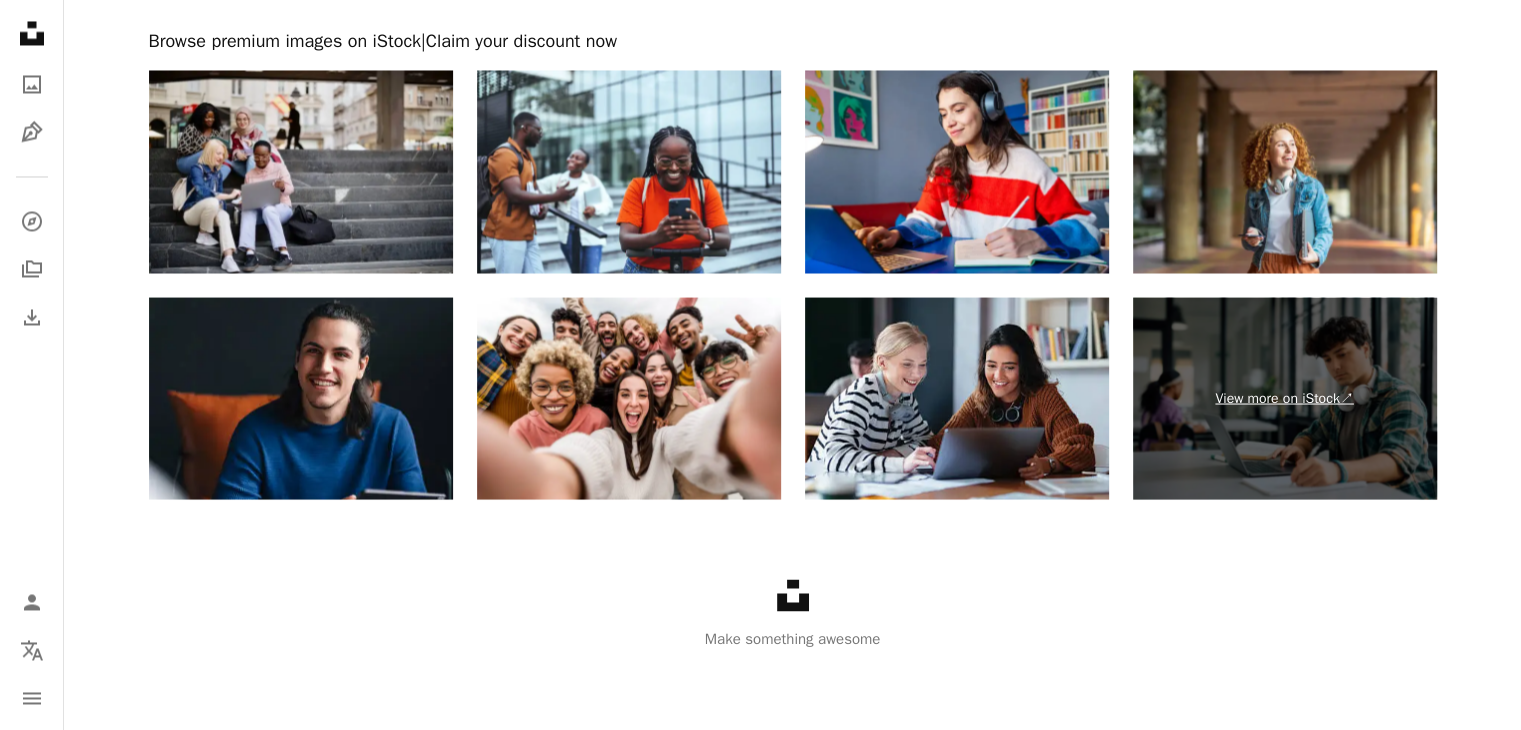 click on "View more on iStock  ↗" at bounding box center [1285, 398] 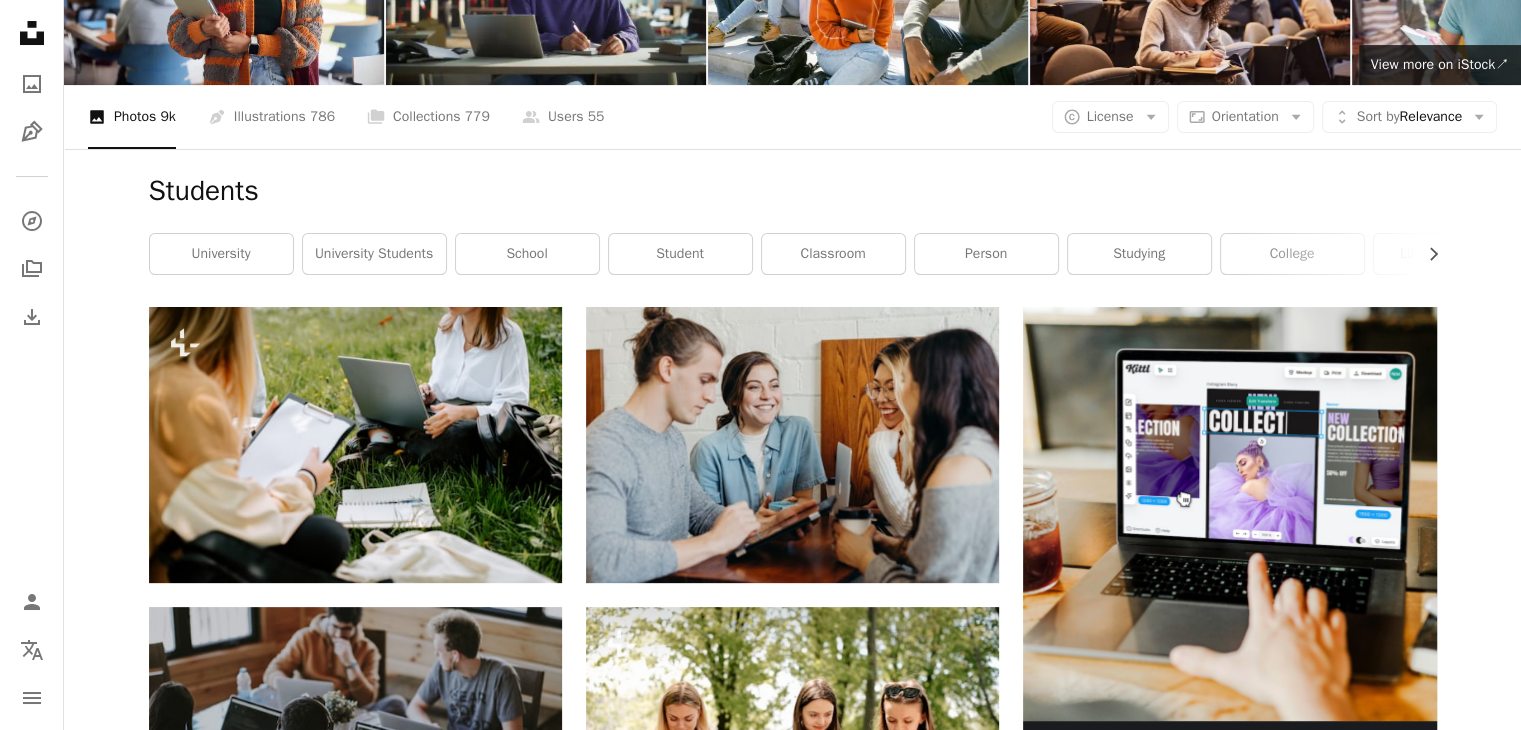 scroll, scrollTop: 0, scrollLeft: 0, axis: both 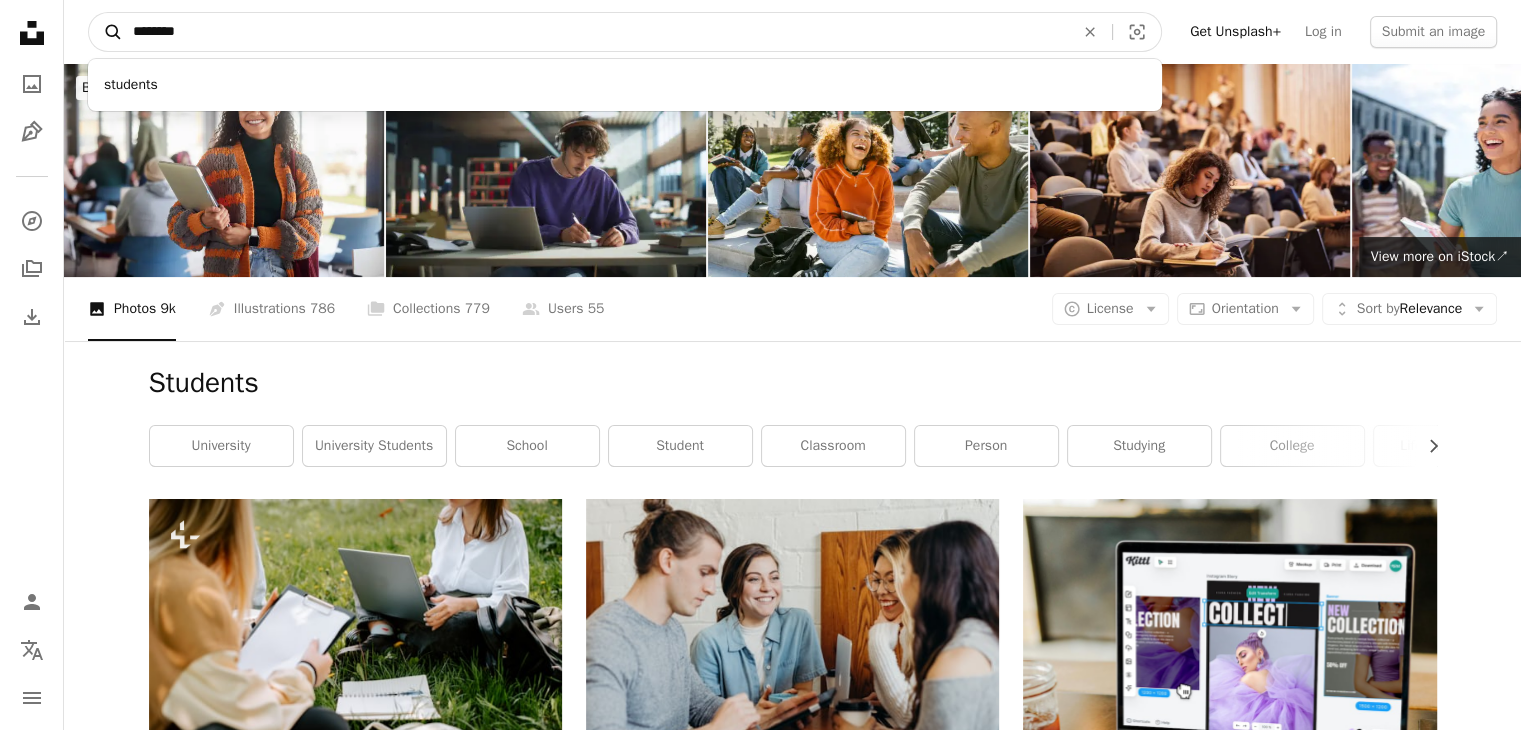 drag, startPoint x: 240, startPoint y: 42, endPoint x: 97, endPoint y: 29, distance: 143.58969 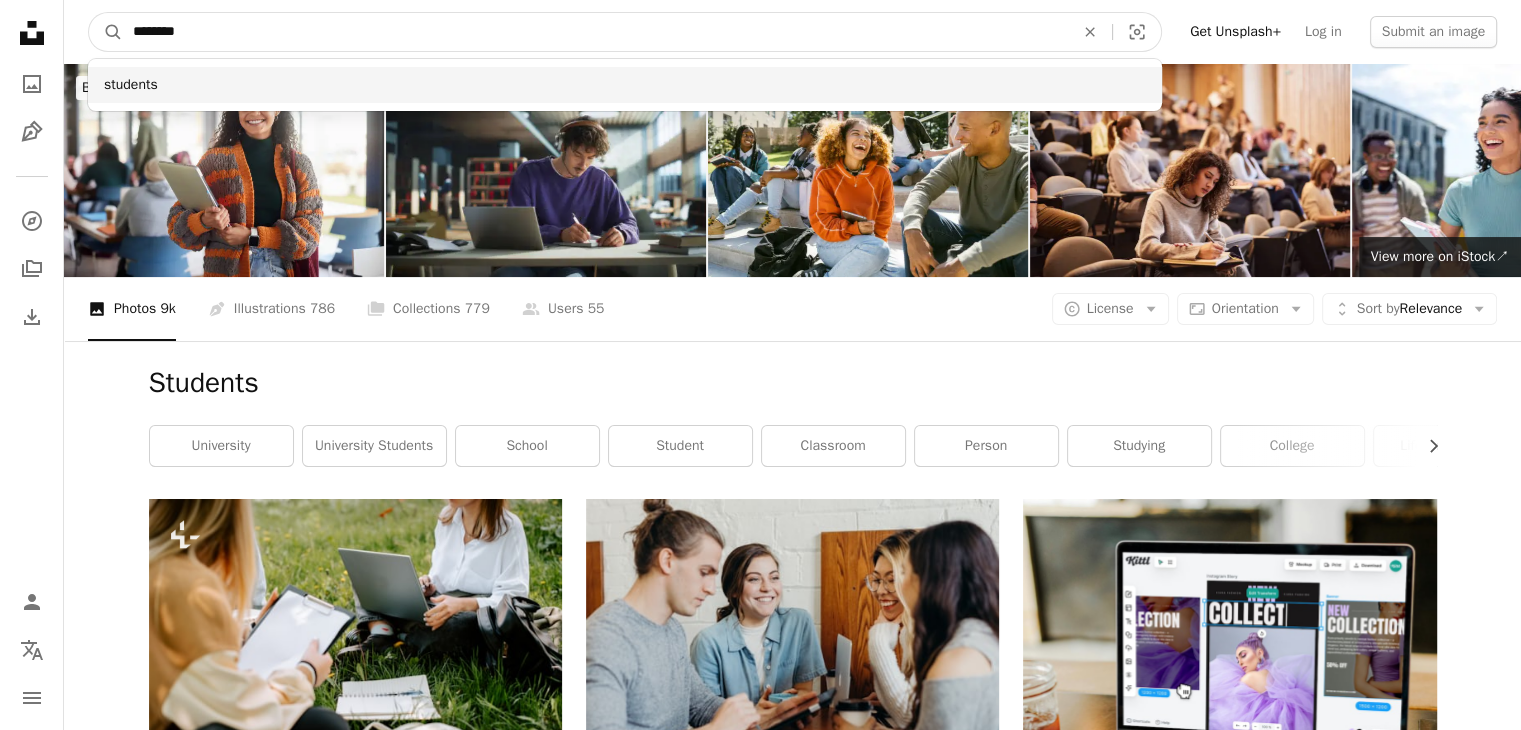paste 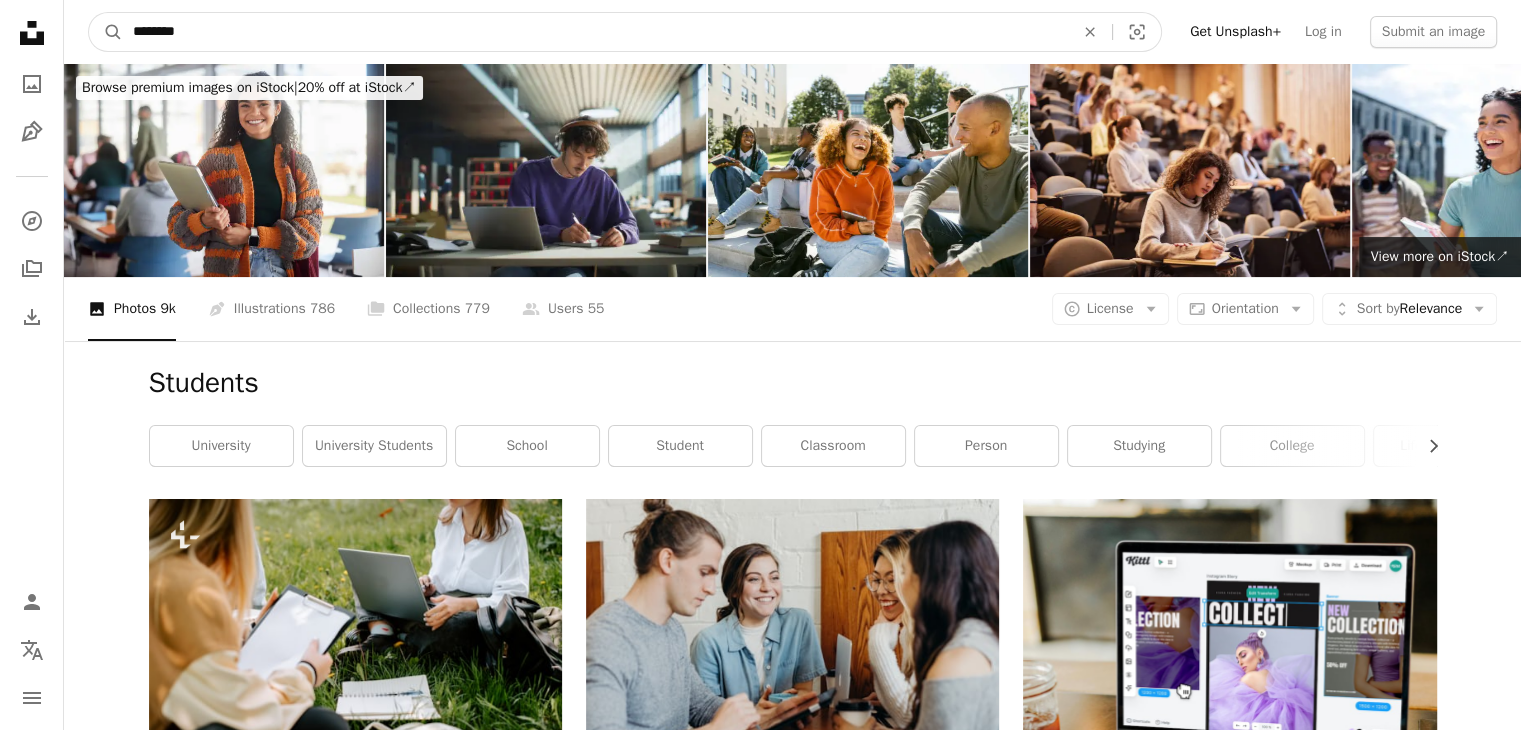 click on "A magnifying glass" at bounding box center (106, 32) 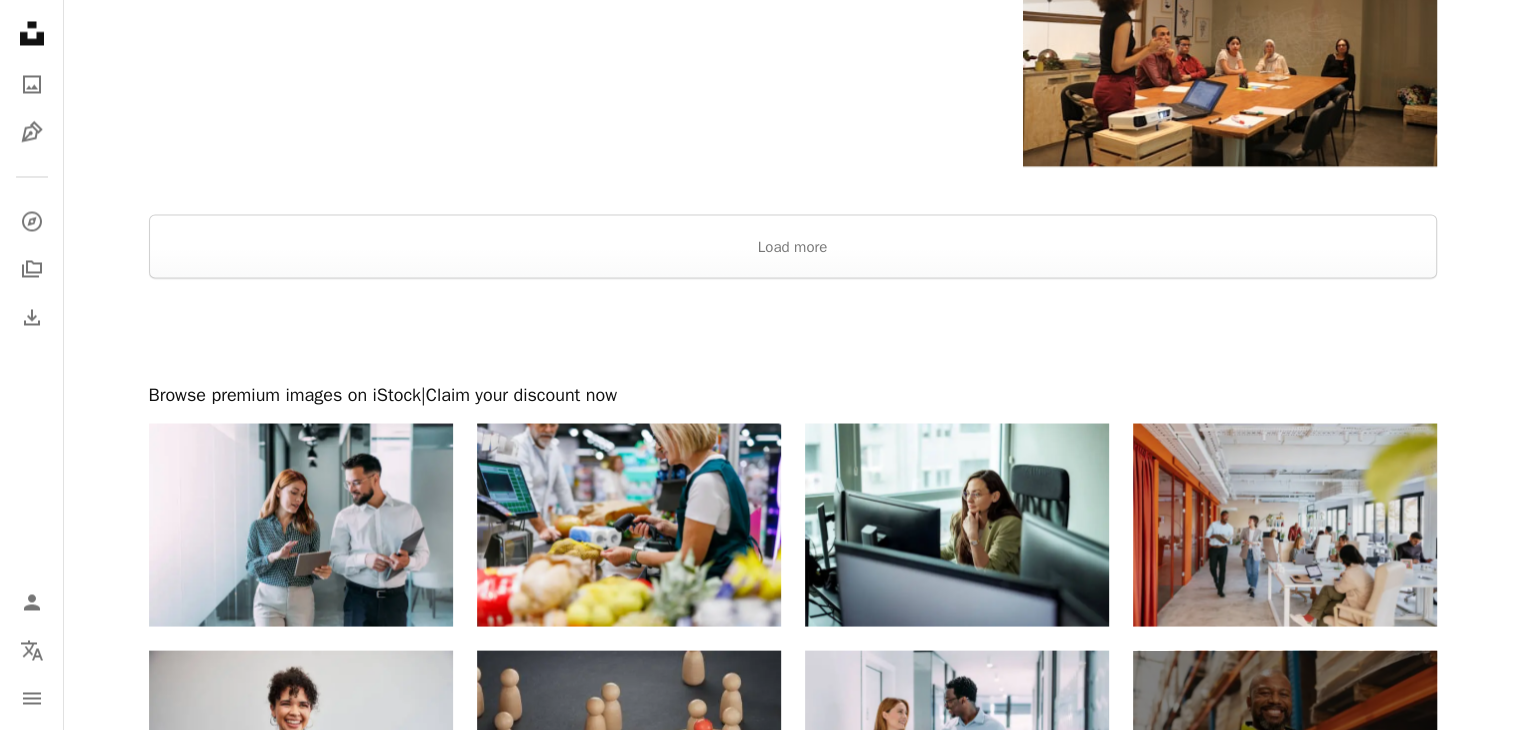 scroll, scrollTop: 4041, scrollLeft: 0, axis: vertical 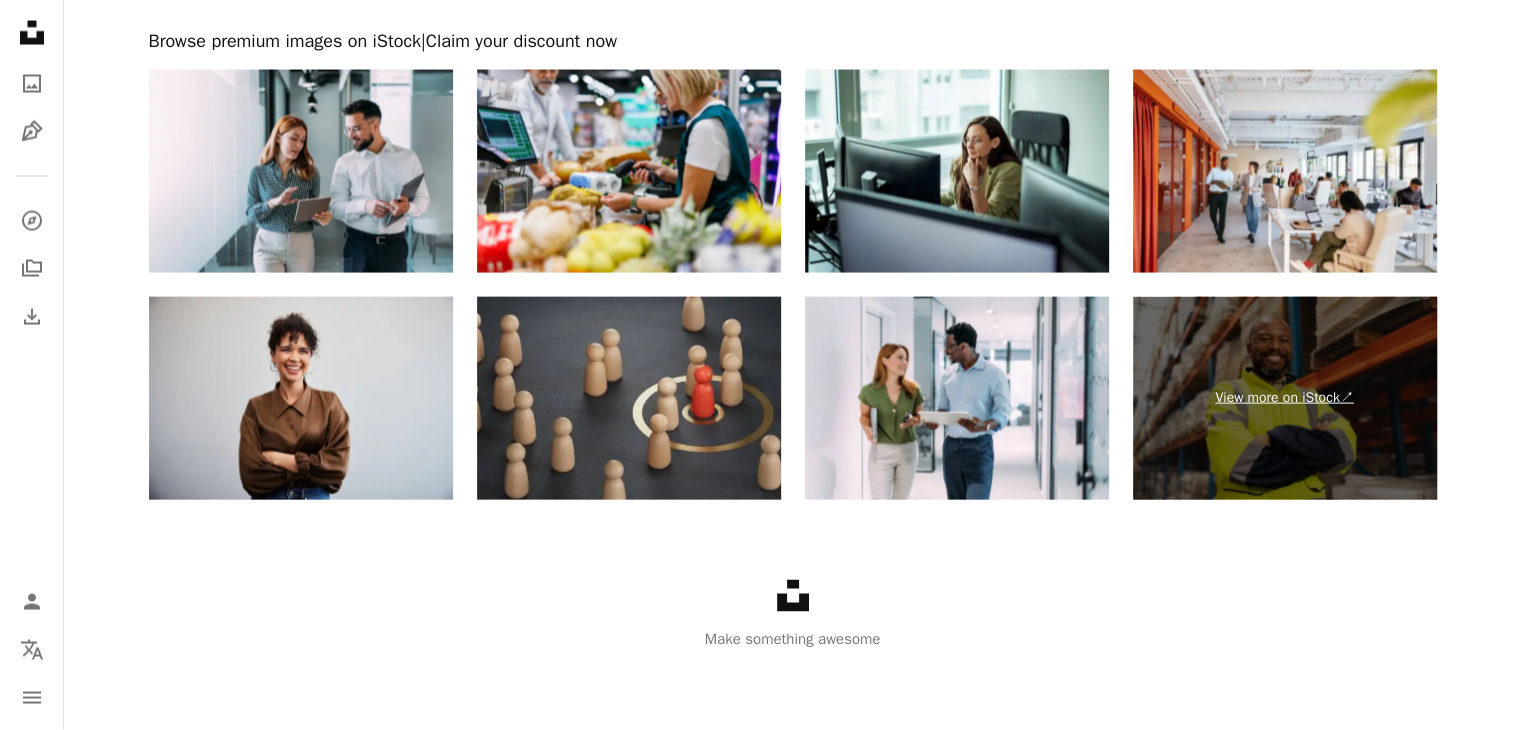click on "View more on iStock  ↗" at bounding box center [1285, 398] 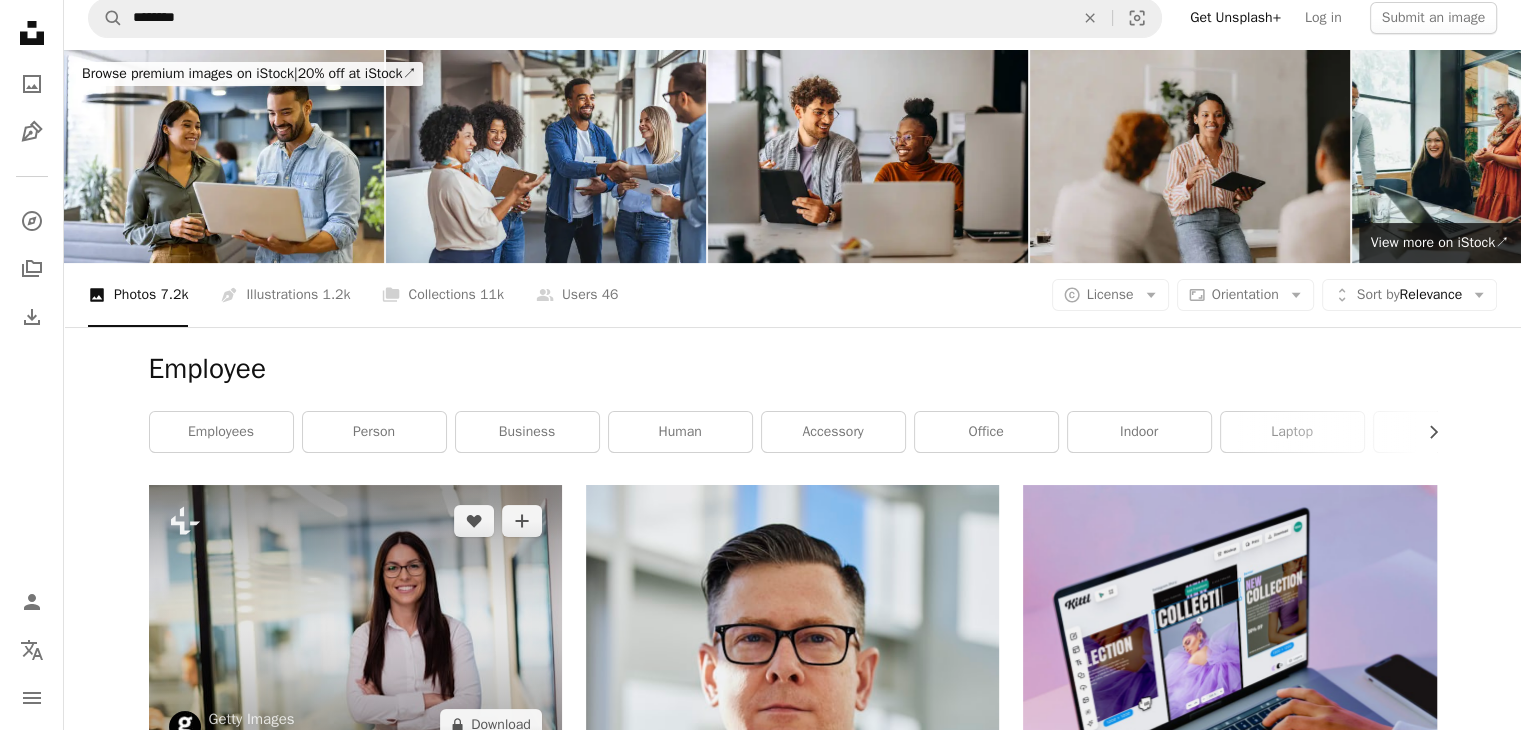 scroll, scrollTop: 0, scrollLeft: 0, axis: both 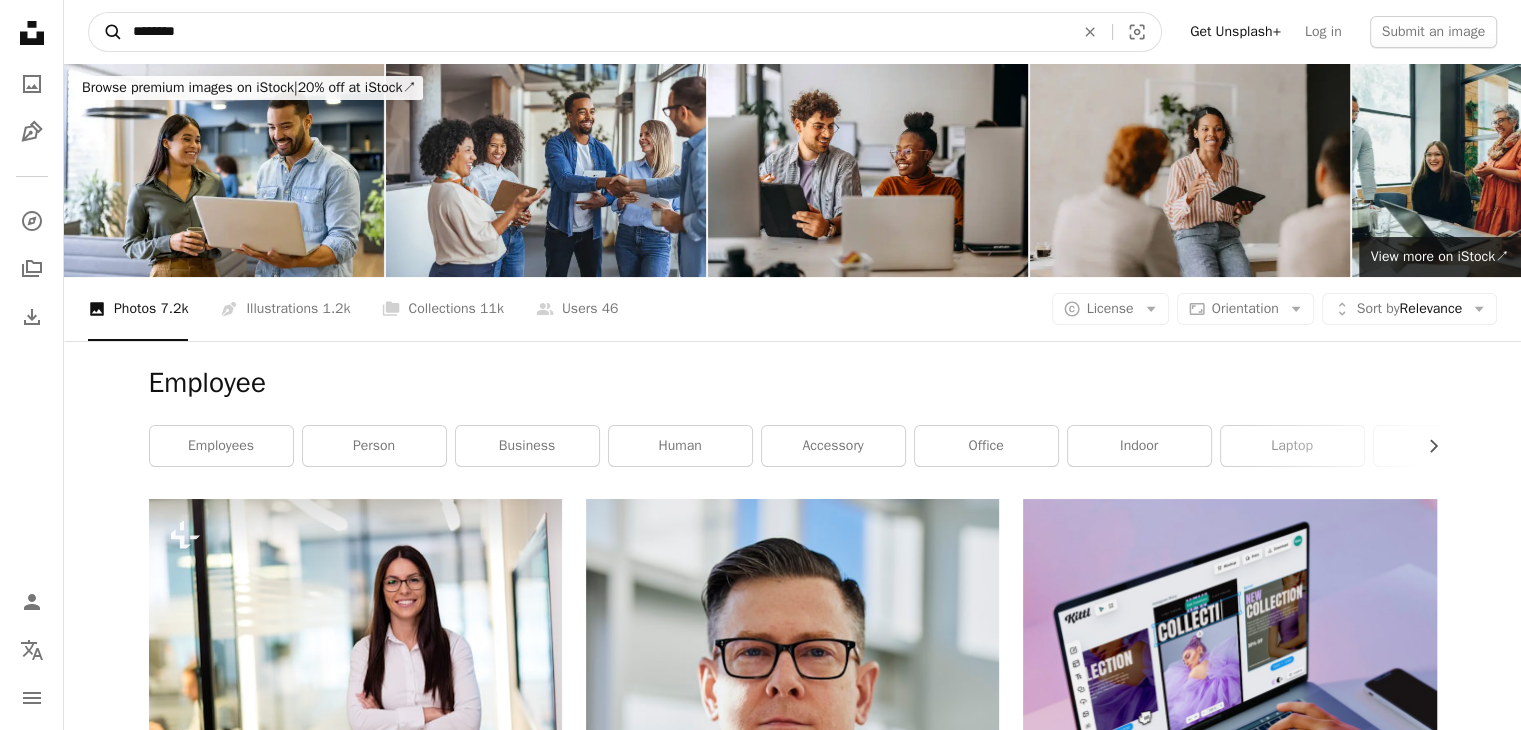 drag, startPoint x: 233, startPoint y: 36, endPoint x: 88, endPoint y: 29, distance: 145.16887 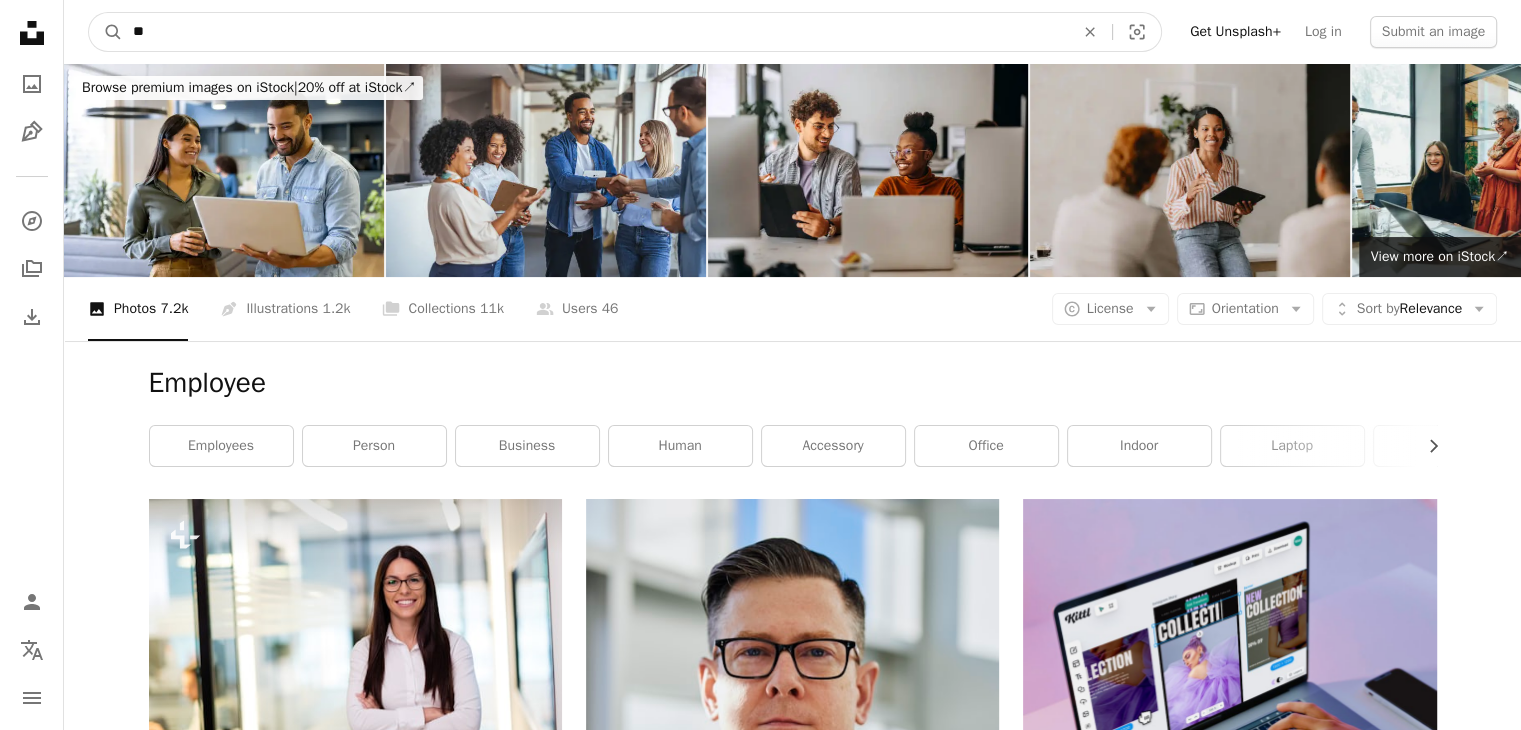 type on "*" 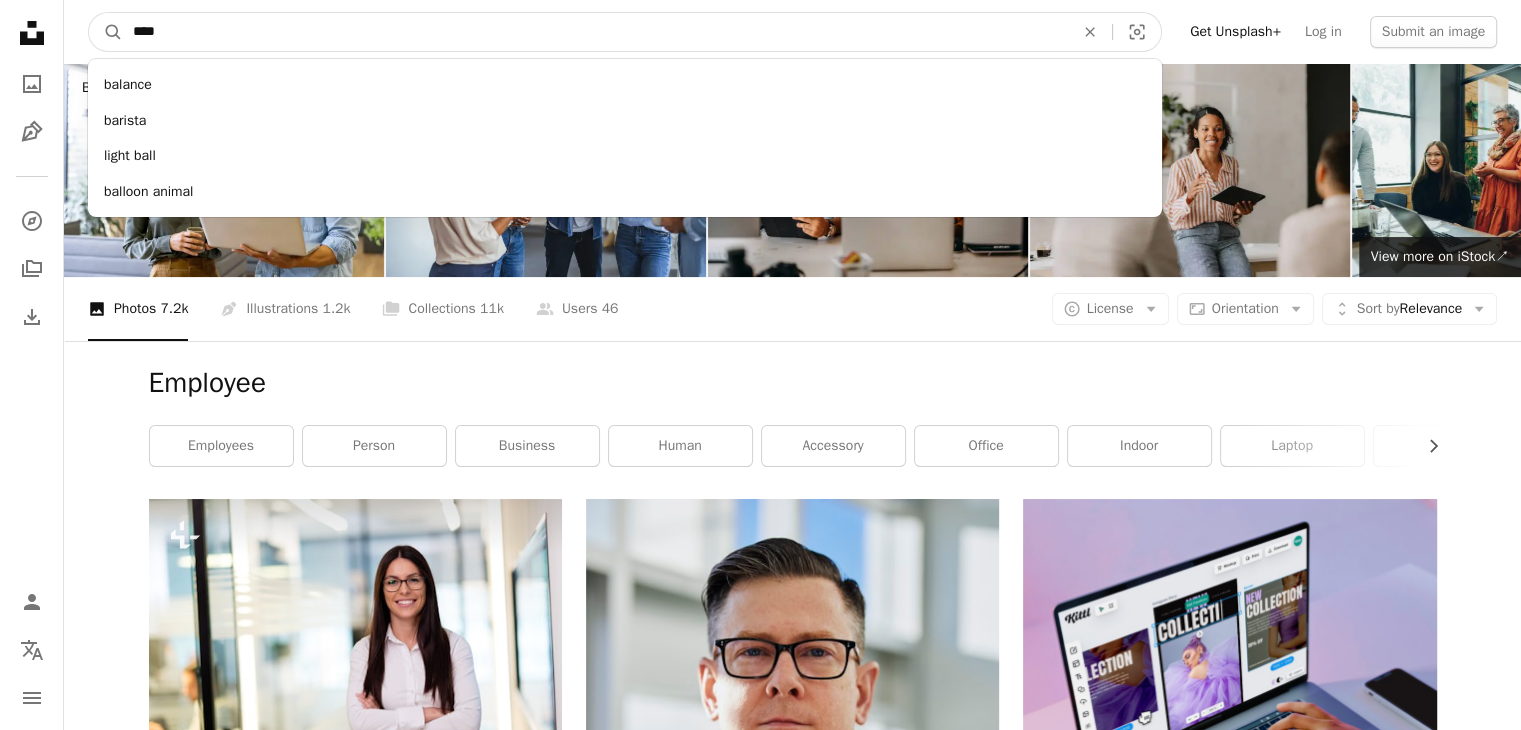 type on "****" 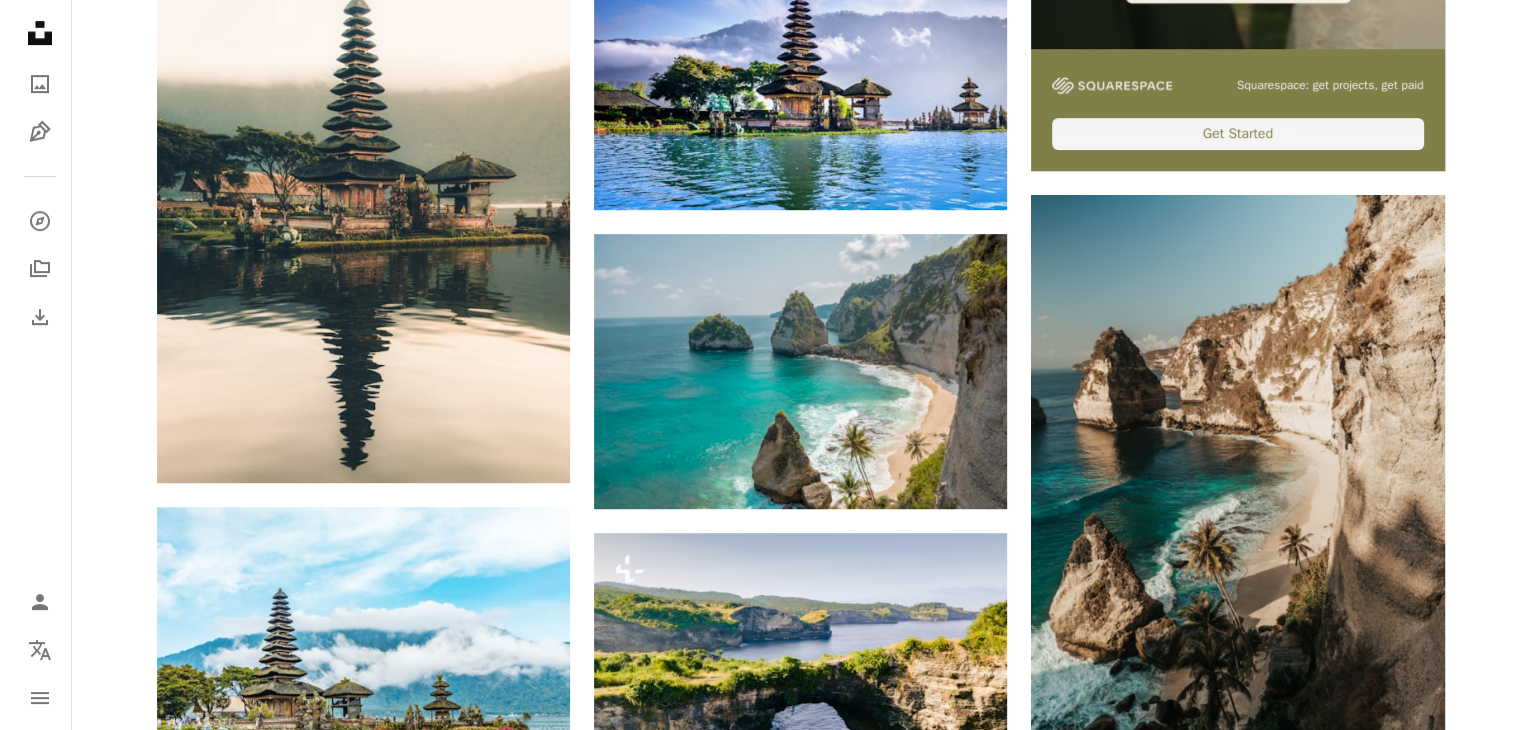 scroll, scrollTop: 1000, scrollLeft: 0, axis: vertical 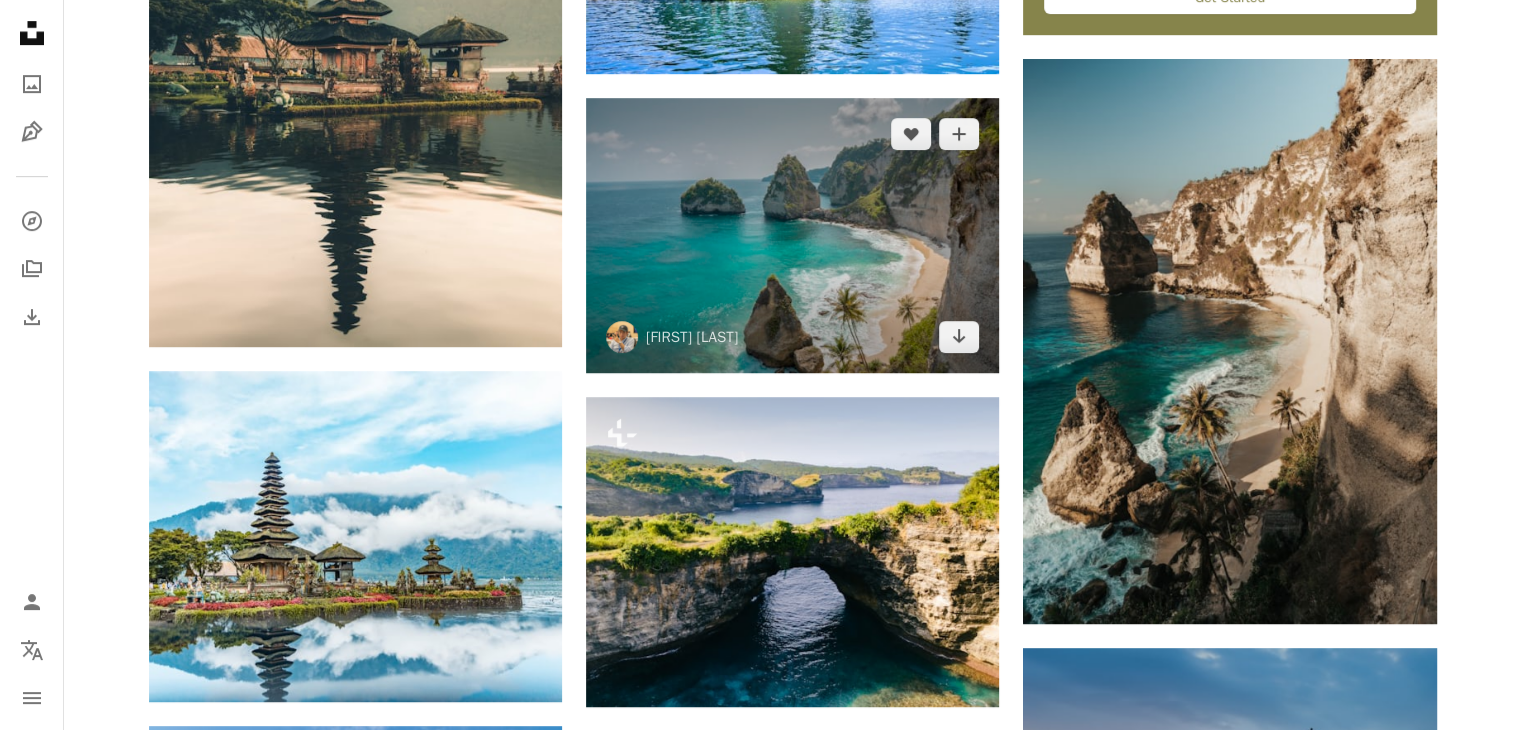 click at bounding box center [792, 235] 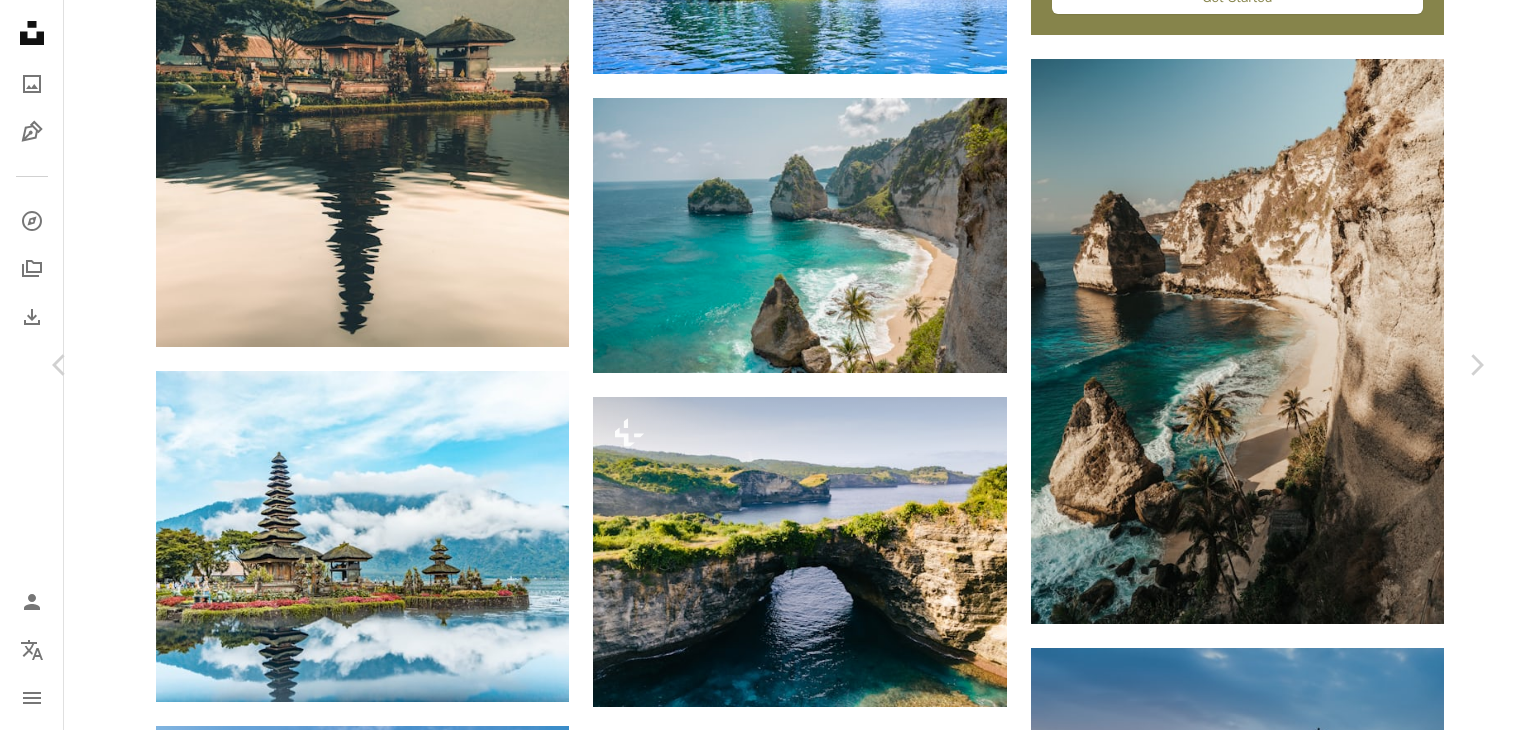 click on "Download free" at bounding box center (1287, 4240) 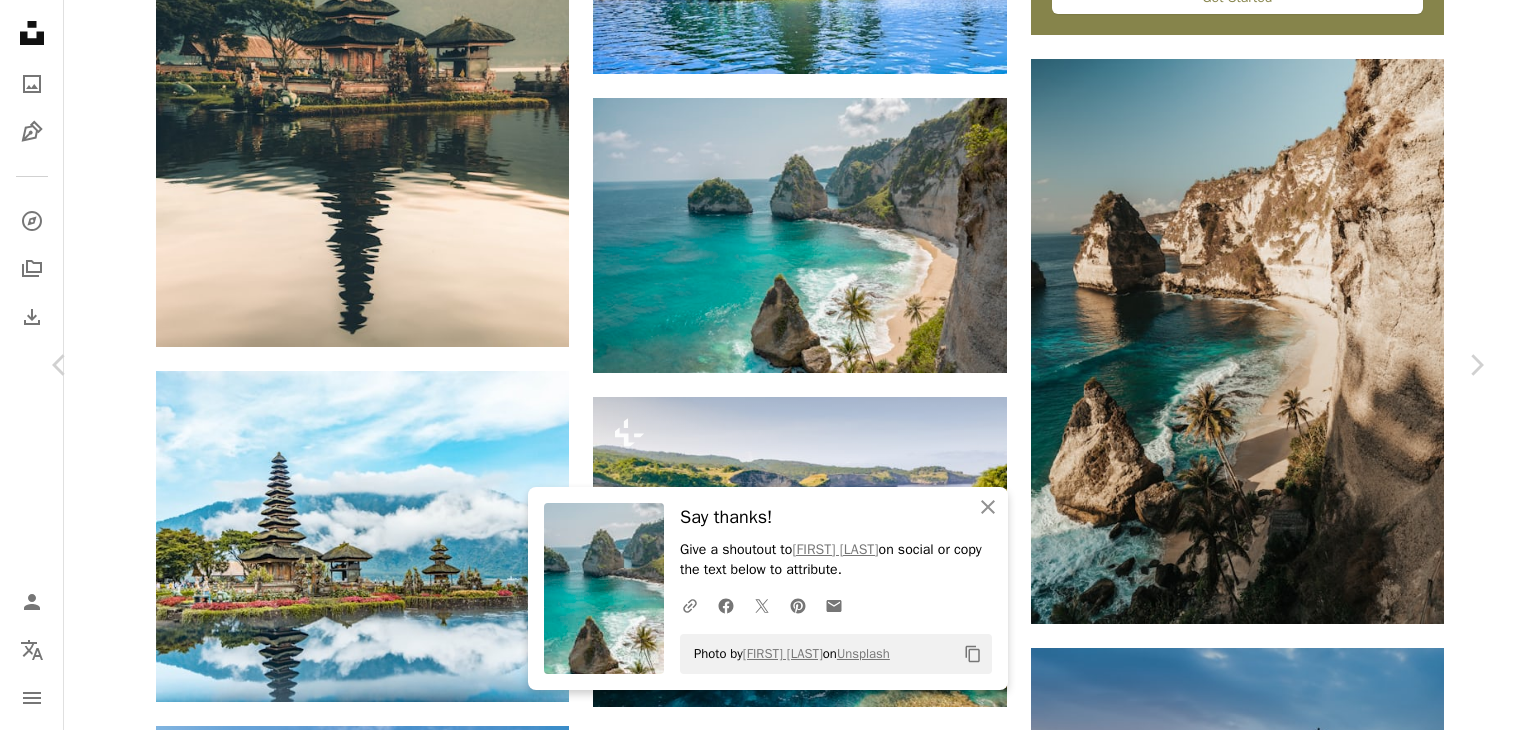 scroll, scrollTop: 600, scrollLeft: 0, axis: vertical 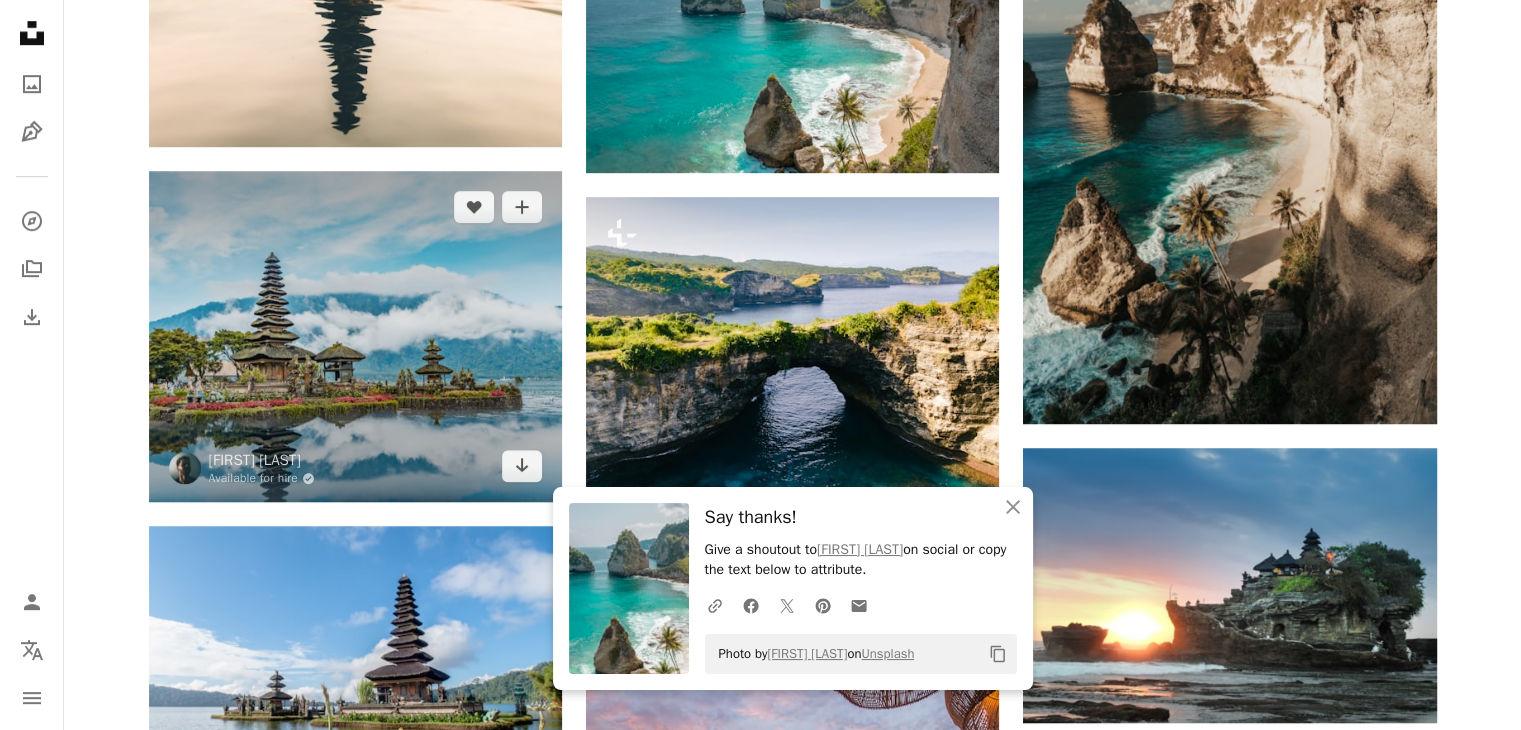 click at bounding box center [355, 336] 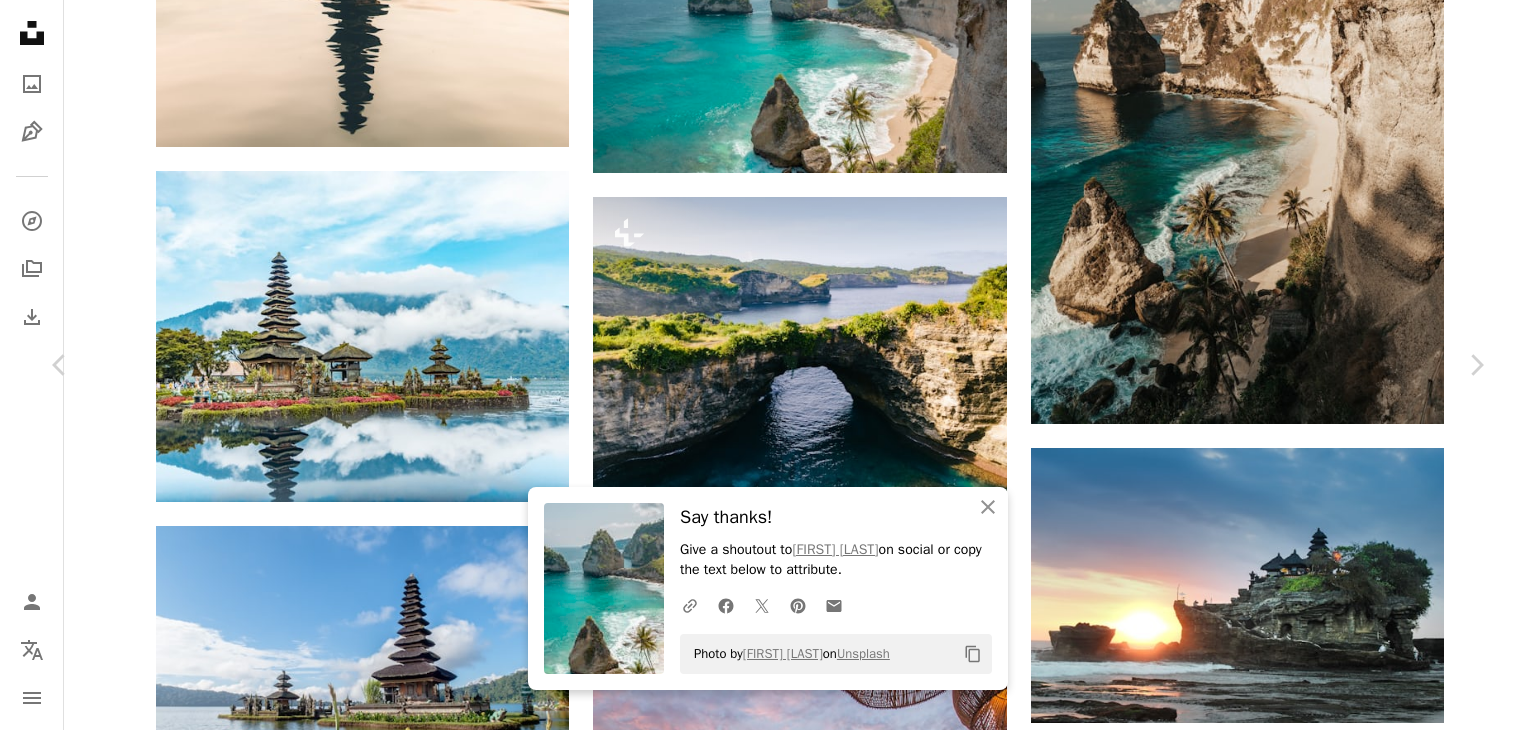 scroll, scrollTop: 3832, scrollLeft: 0, axis: vertical 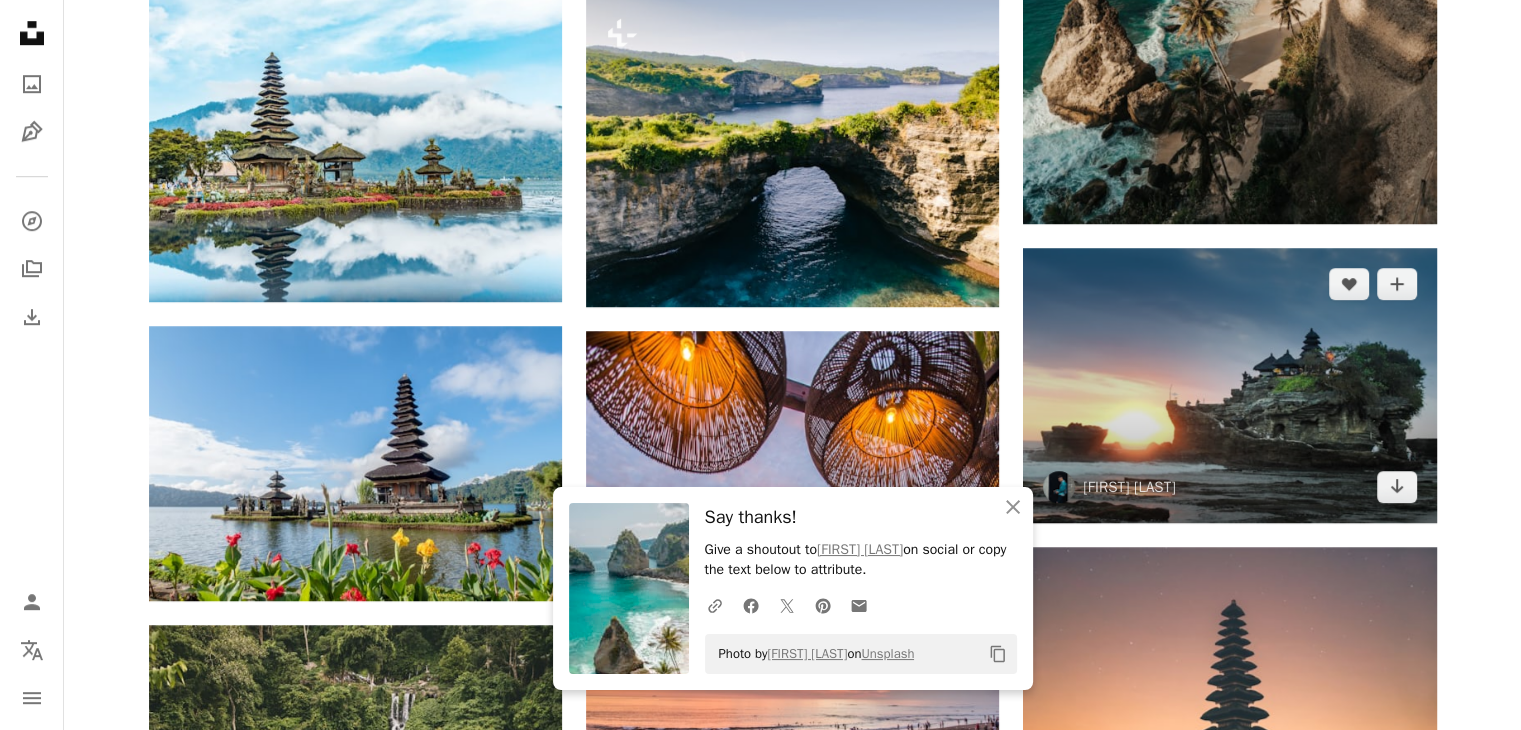click at bounding box center (1229, 385) 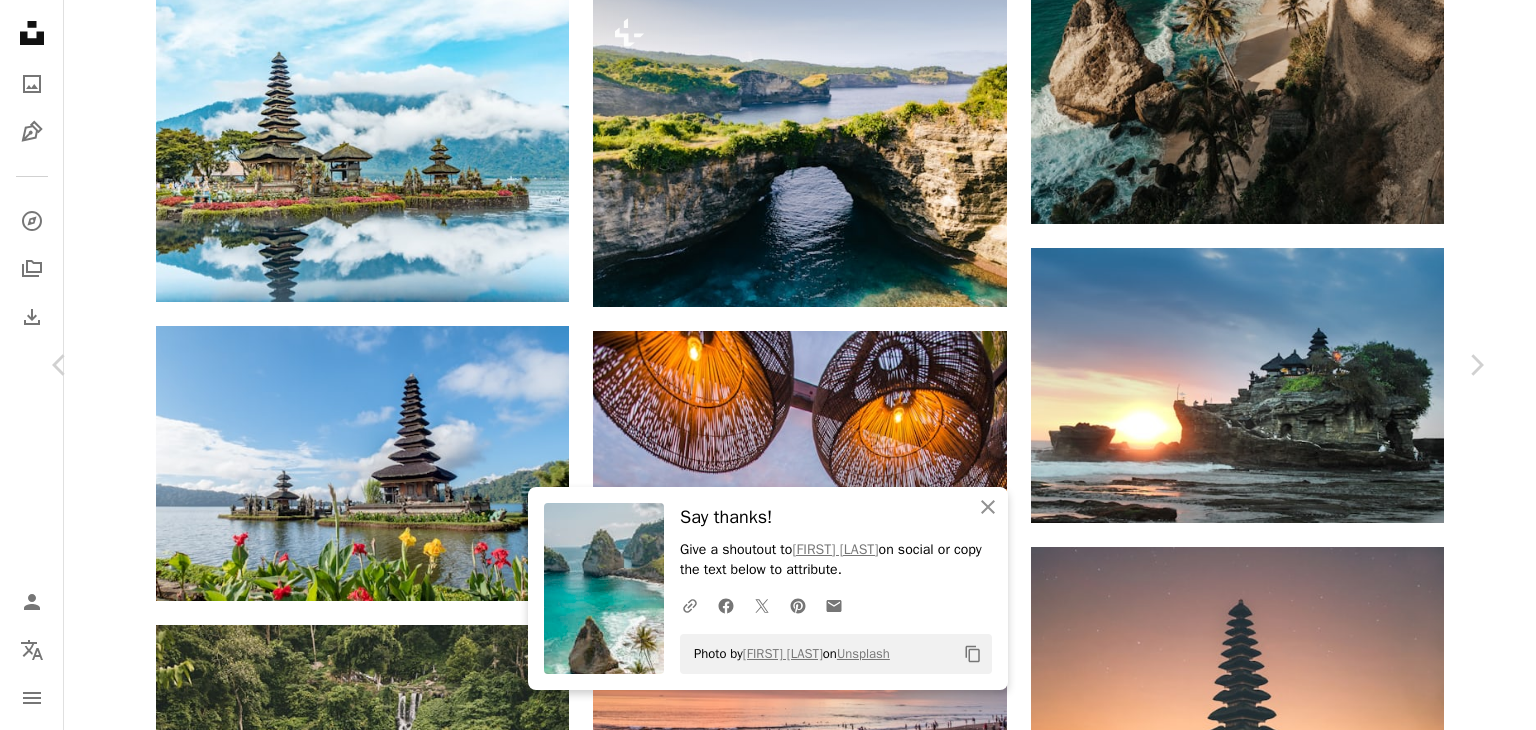scroll, scrollTop: 1200, scrollLeft: 0, axis: vertical 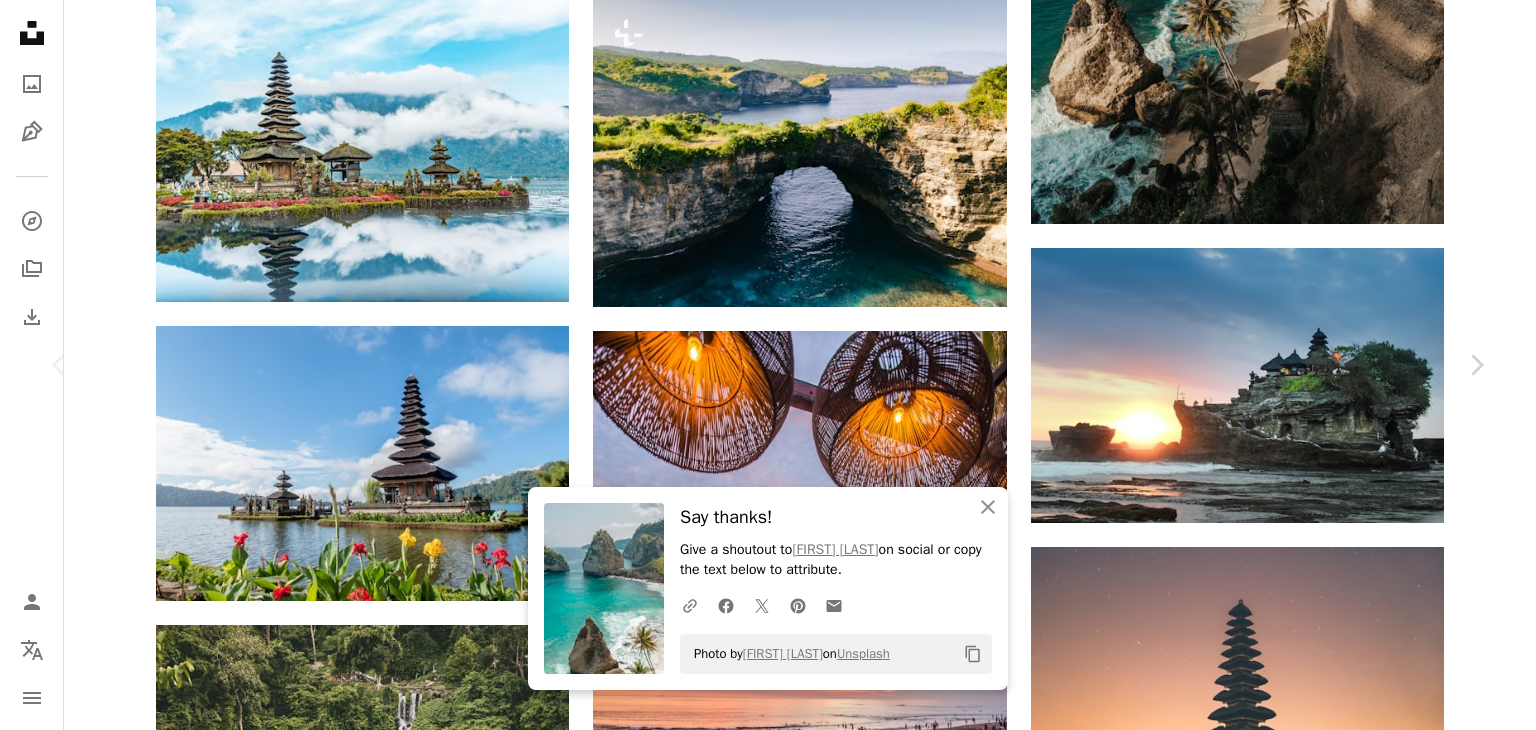 click at bounding box center [918, 7156] 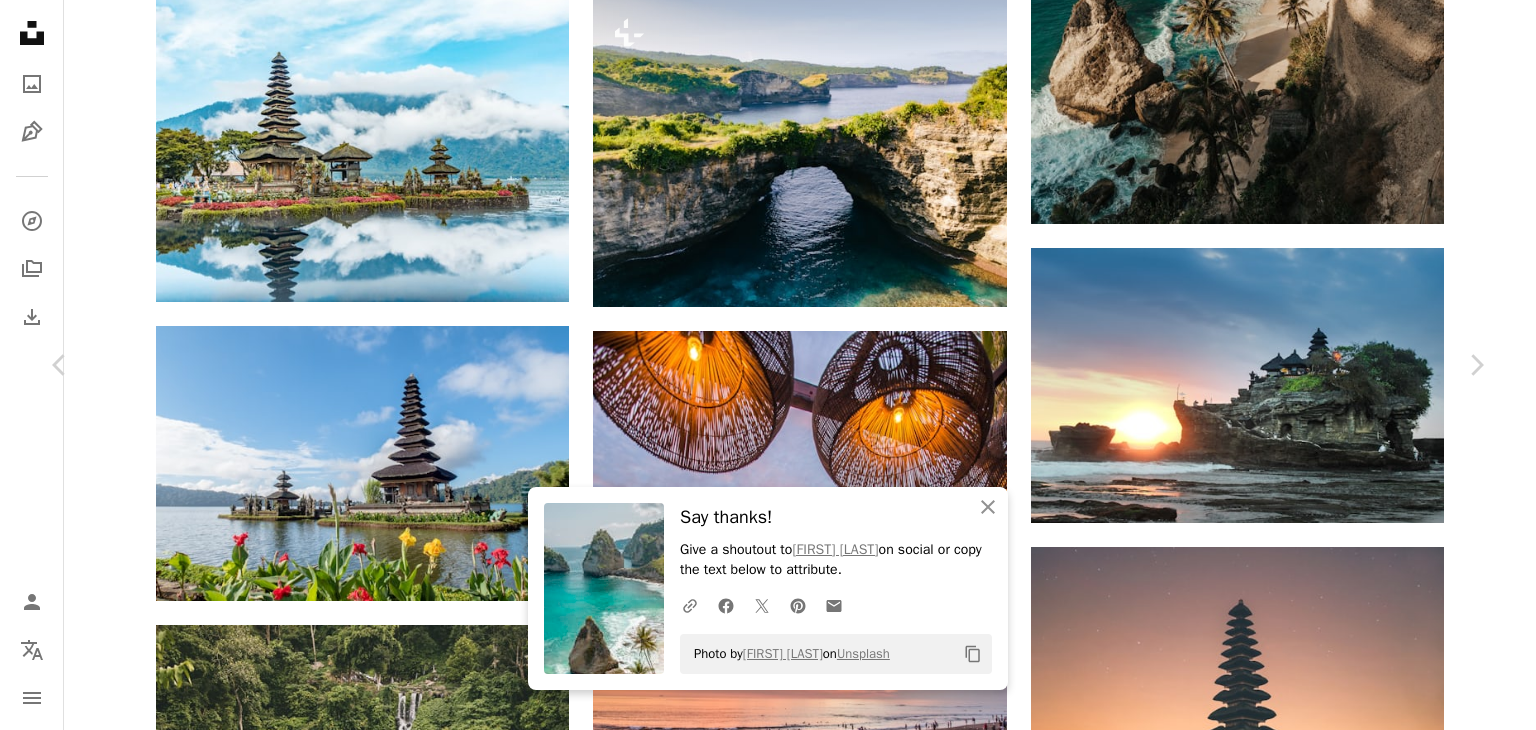 click on "Download free" at bounding box center [1287, 7016] 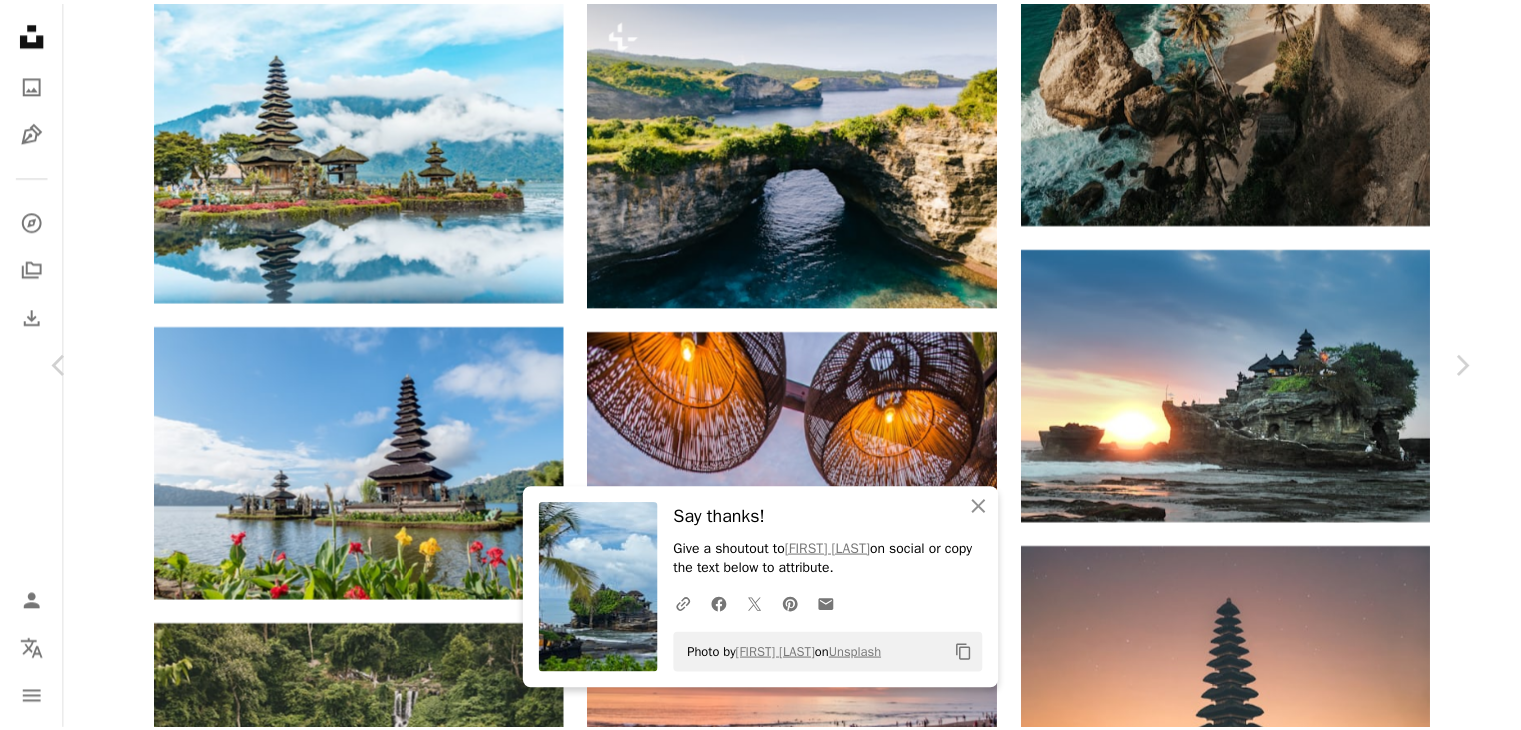 scroll, scrollTop: 1800, scrollLeft: 0, axis: vertical 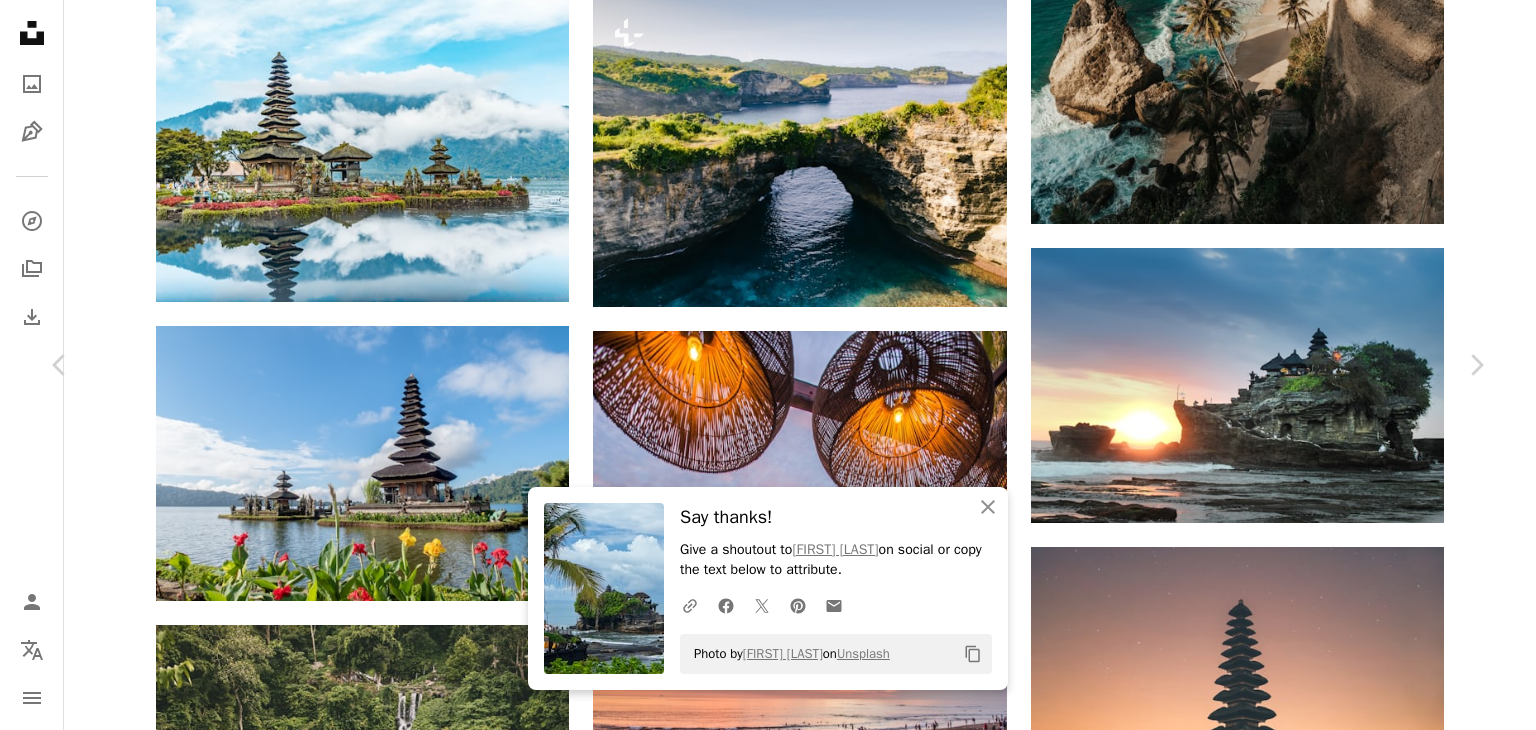 click on "An X shape Chevron left Chevron right An X shape Close Say thanks! Give a shoutout to [FIRST] [LAST] on social or copy the text below to attribute. A URL sharing icon (chains) Facebook icon X (formerly Twitter) icon Pinterest icon An envelope Photo by [FIRST] [LAST] on Unsplash
Copy content [FIRST] [LAST] [INITIAL] A heart A plus sign Download free Chevron down Zoom in Views 575 Downloads 10 A forward-right arrow Share Info icon Info More Actions Temple on the water A map marker Tanah Lot, Indonesia Calendar outlined Published on May 24, 2025 Camera Canon, EOS M50 Safety Free to use under the Unsplash License outdoor indonesia temple hindu Historical Photos & Images human boat vehicle transportation landmark tanah lot Free pictures Browse premium related images on iStock | Save 20% with code UNSPLASH20 View more on iStock ↗ Related images A heart A plus sign [FIRST] [LAST] Arrow pointing down Plus sign for Unsplash+ A heart A plus sign Getty Images For Unsplash+ A lock Download" at bounding box center [768, 7334] 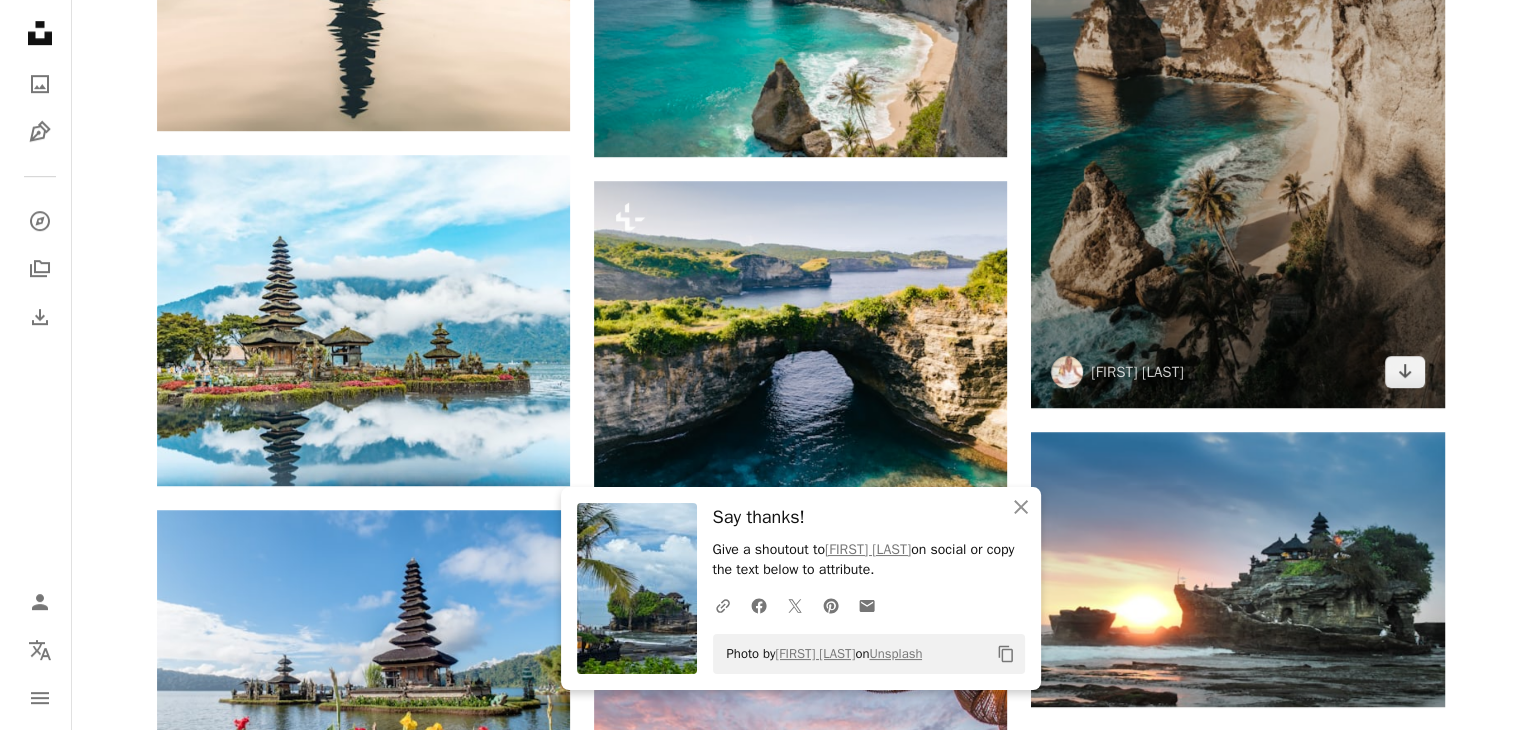 scroll, scrollTop: 1000, scrollLeft: 0, axis: vertical 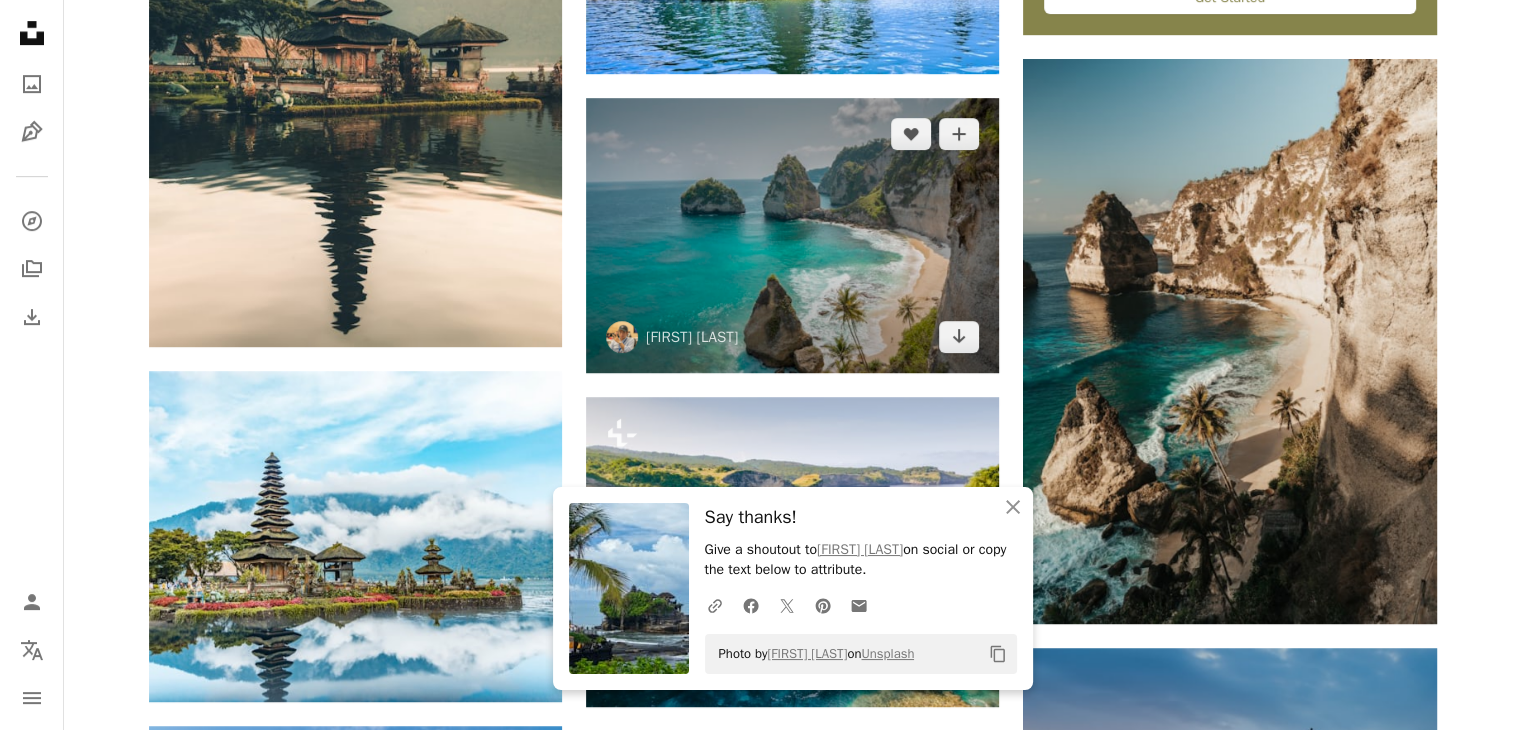 click at bounding box center (792, 235) 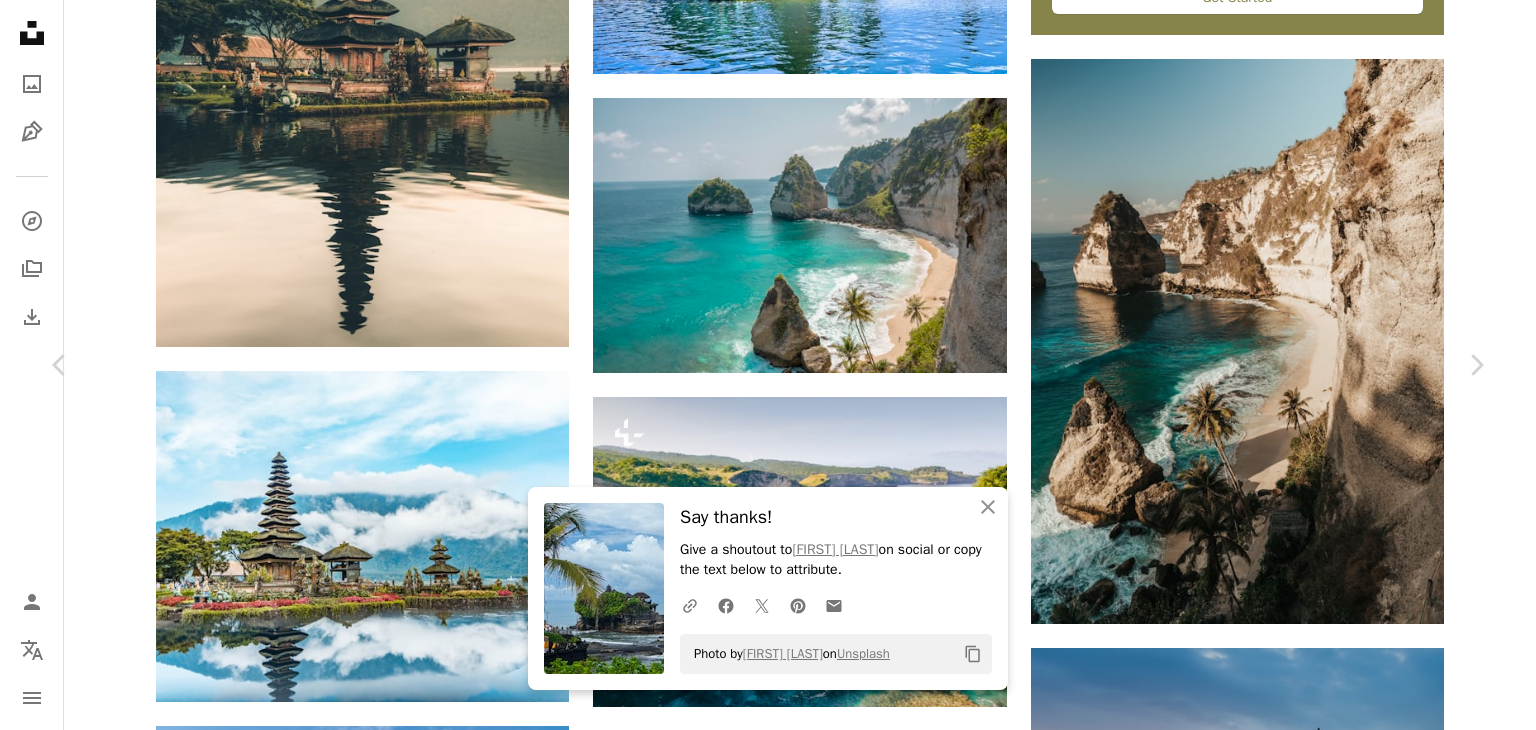 scroll, scrollTop: 15398, scrollLeft: 0, axis: vertical 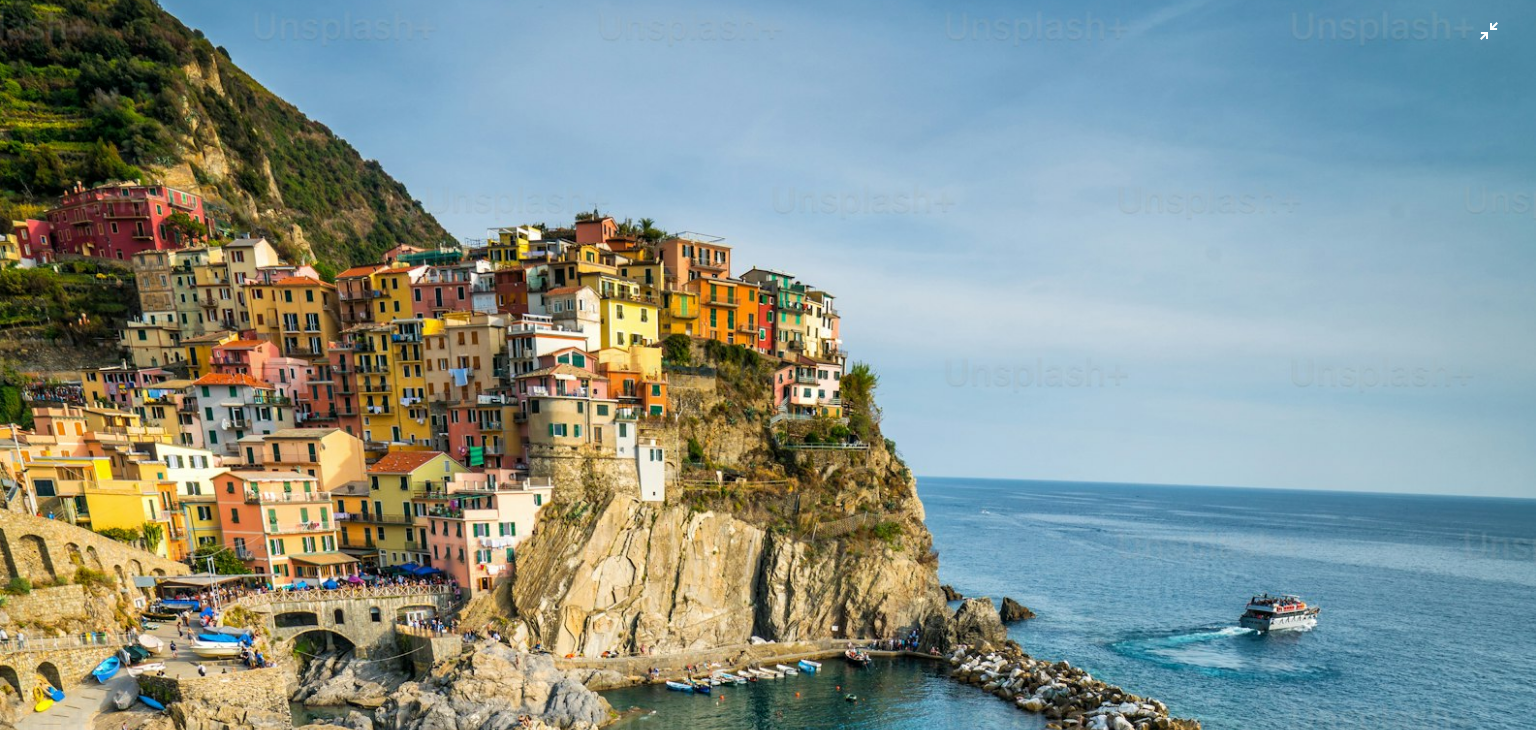 click at bounding box center (768, 952) 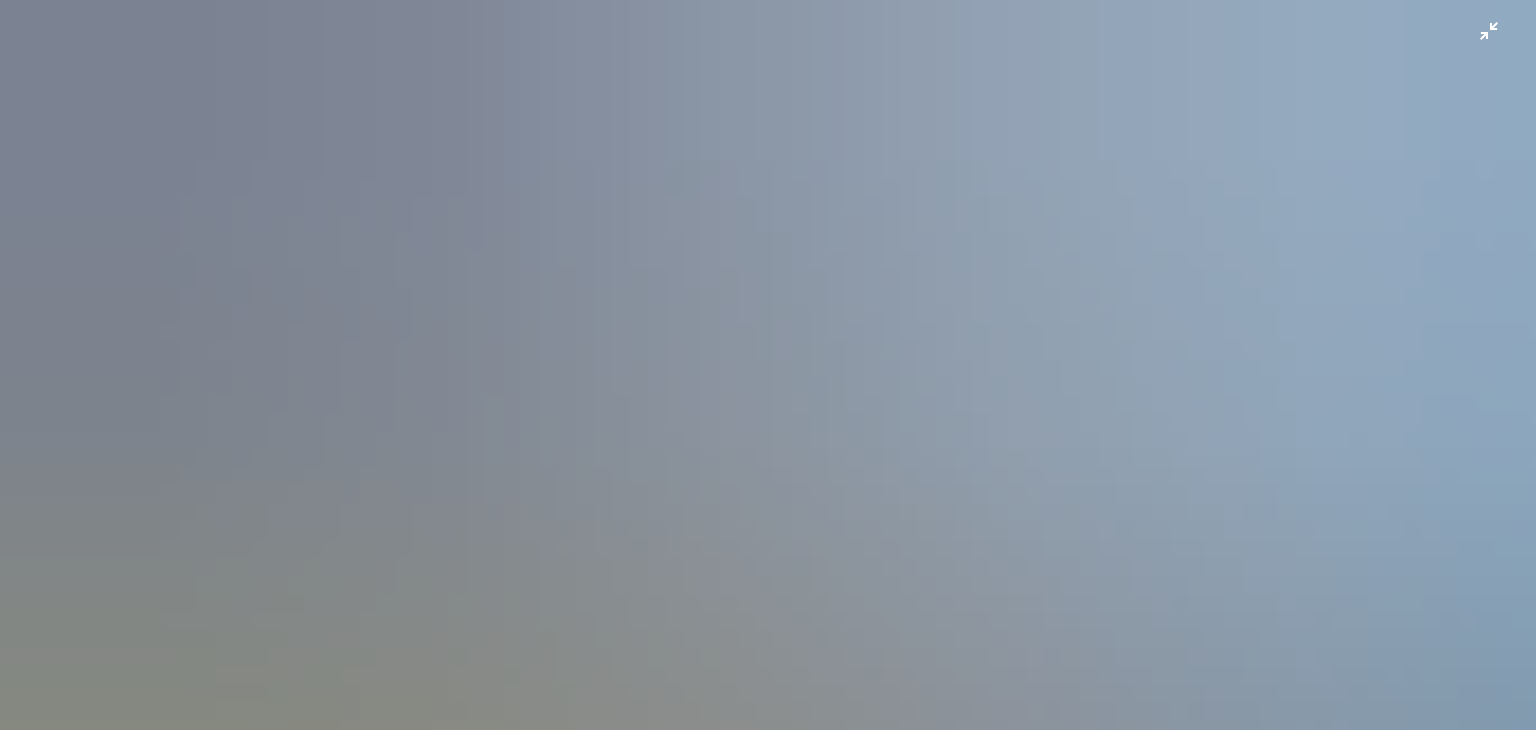 scroll, scrollTop: 765, scrollLeft: 0, axis: vertical 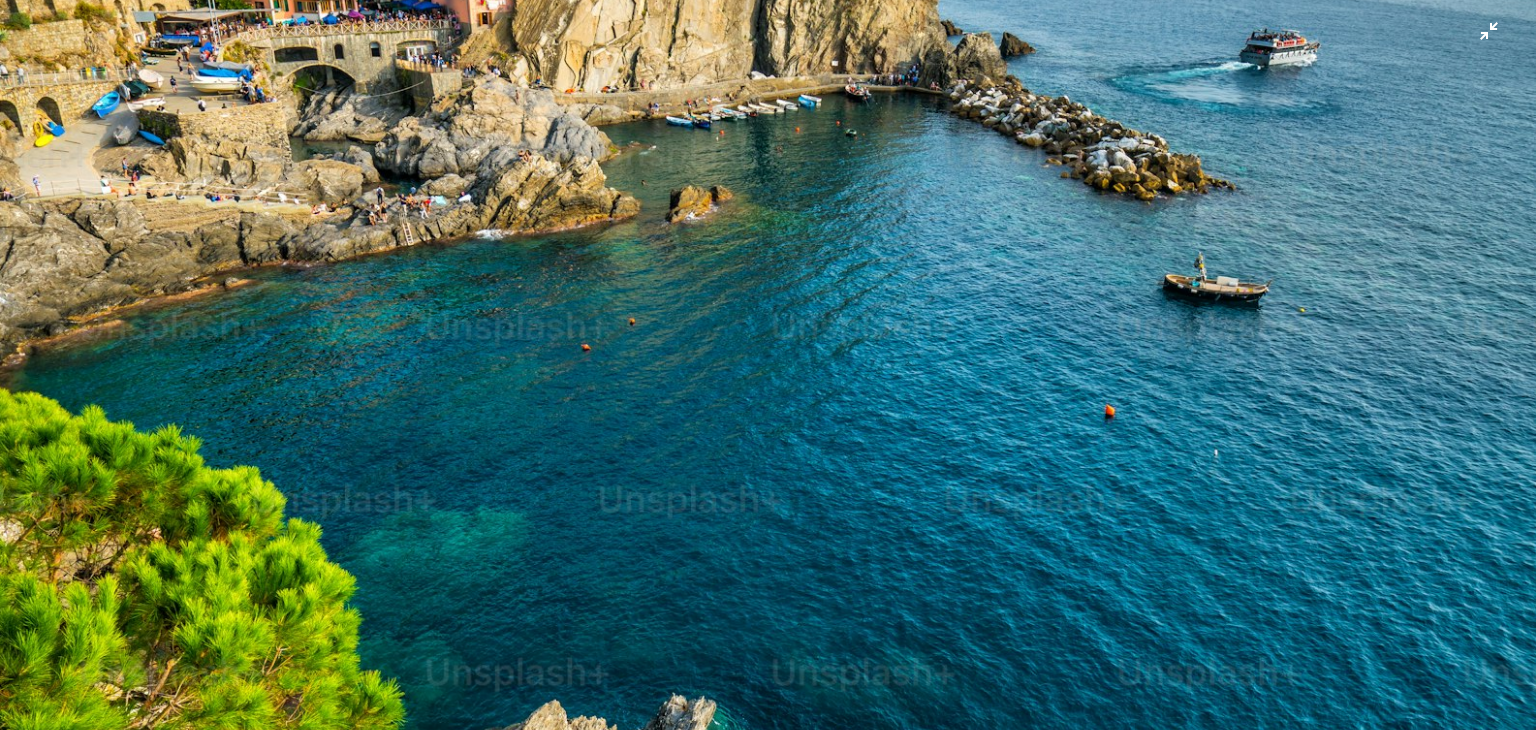 click at bounding box center (768, 387) 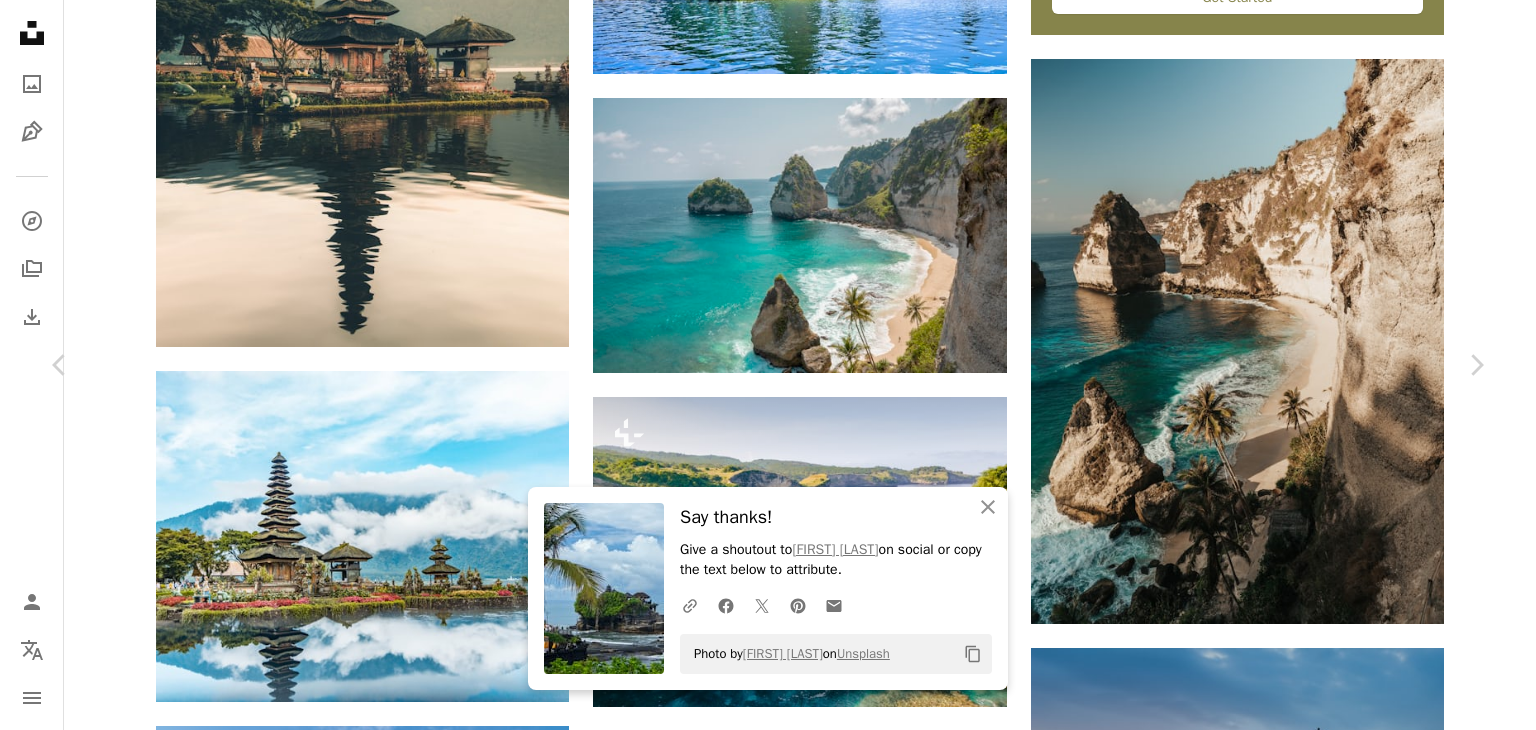 scroll, scrollTop: 1000, scrollLeft: 0, axis: vertical 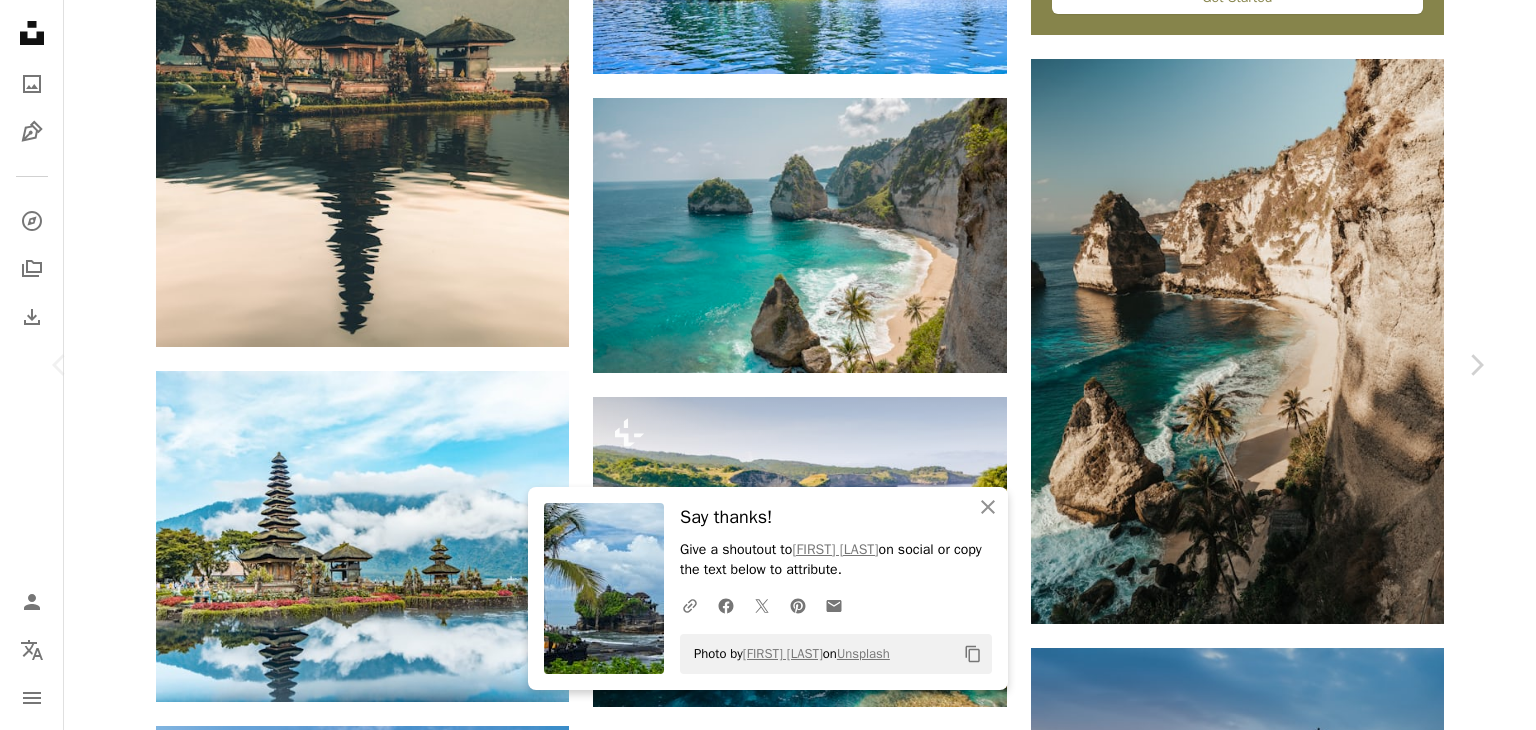 click on "An X shape" at bounding box center (20, 20) 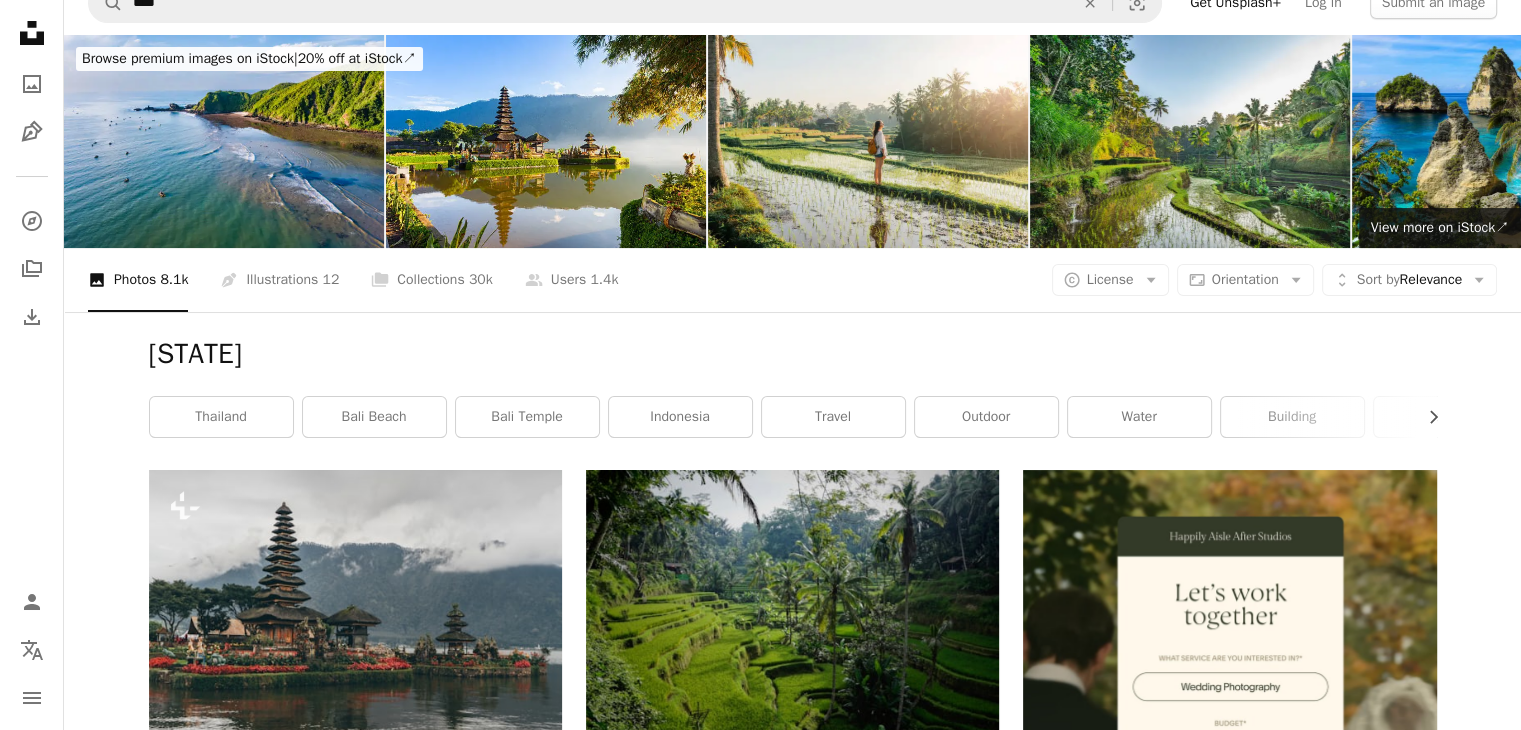 scroll, scrollTop: 0, scrollLeft: 0, axis: both 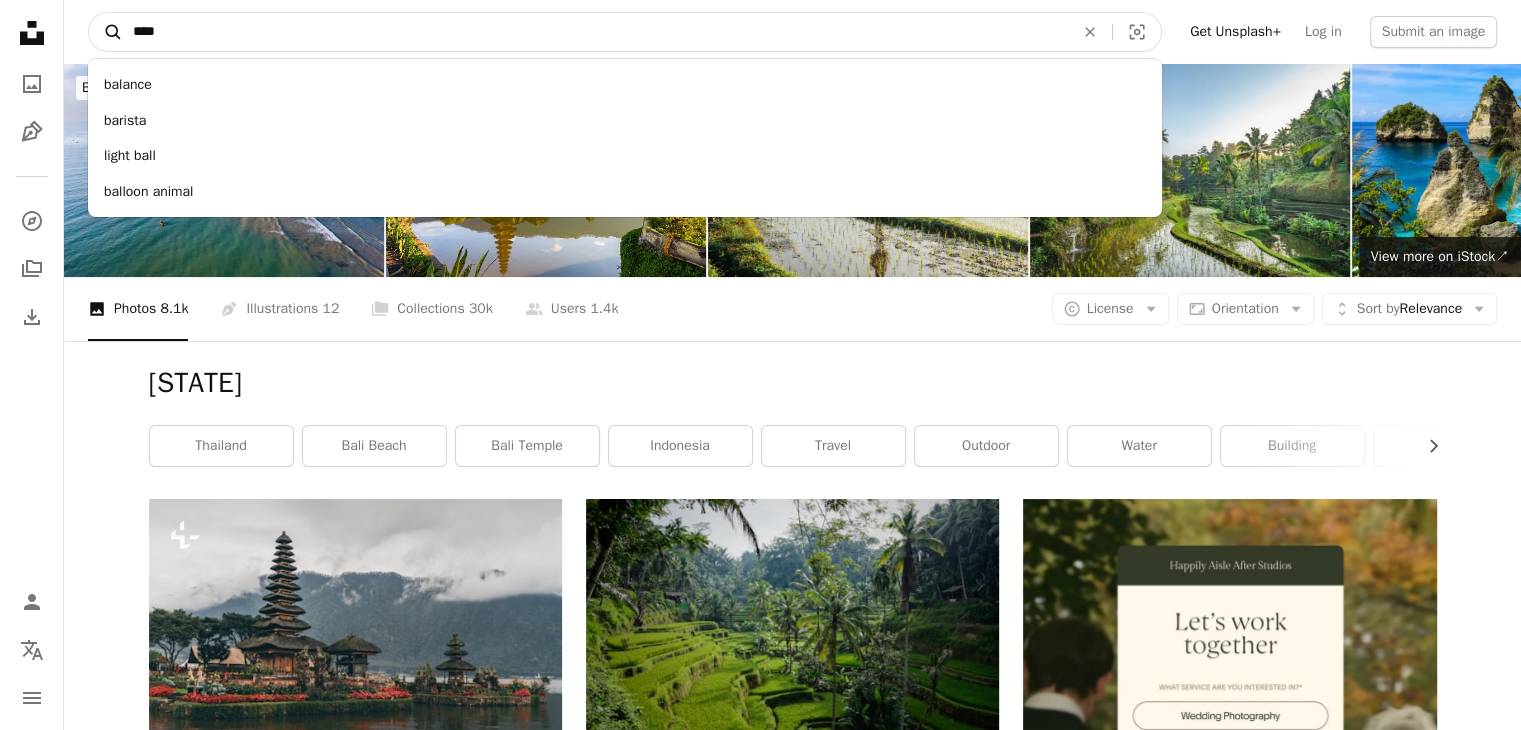 drag, startPoint x: 224, startPoint y: 21, endPoint x: 93, endPoint y: 27, distance: 131.13733 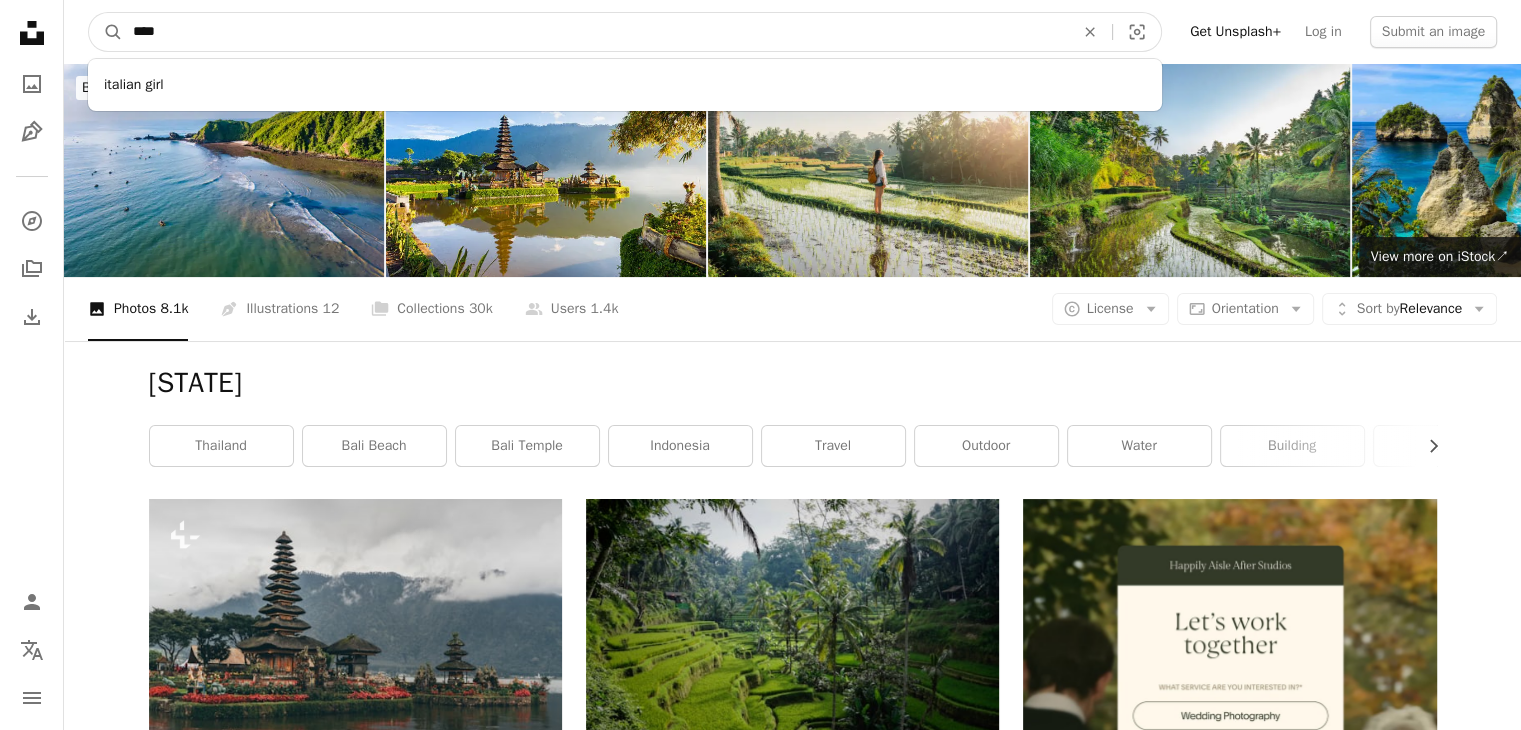 type on "*****" 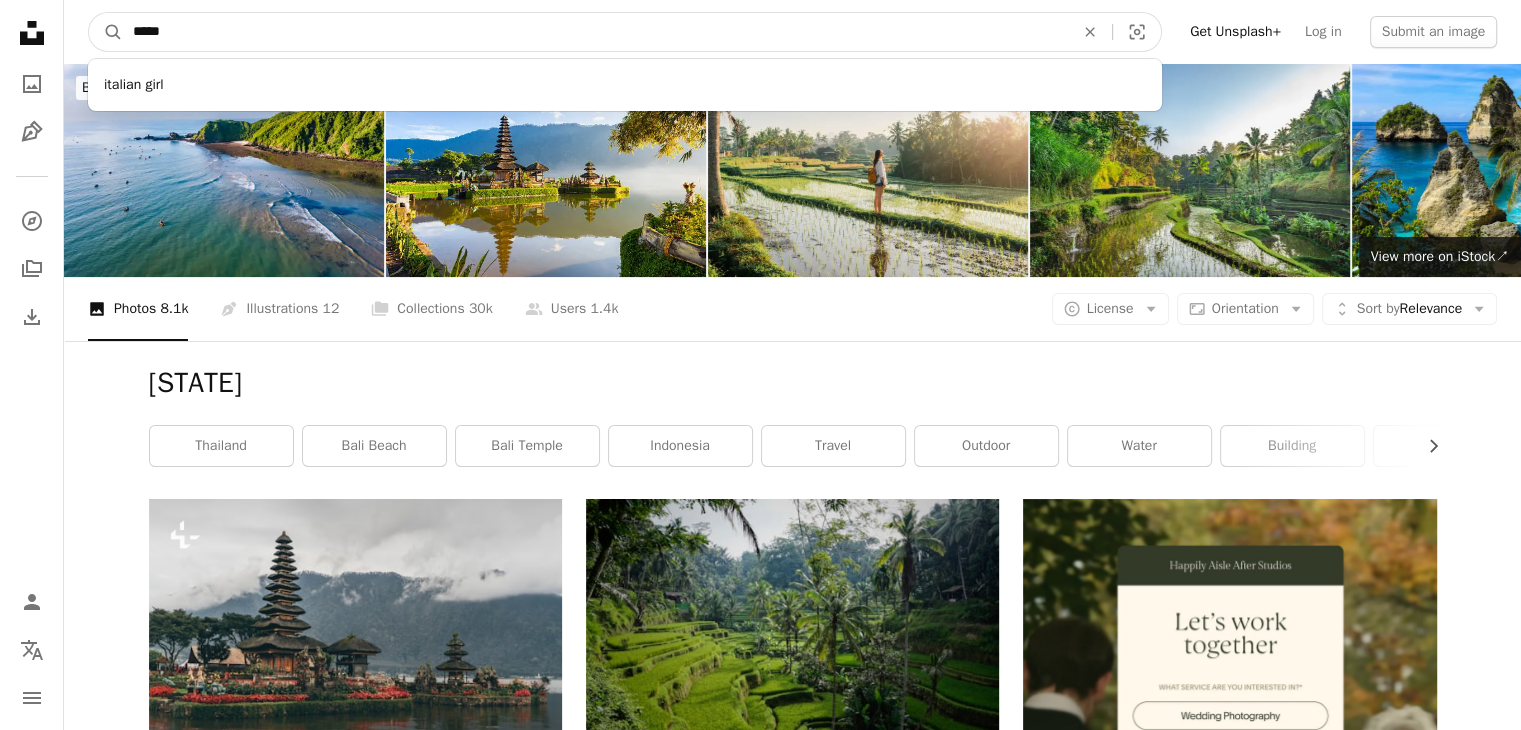 click on "A magnifying glass" at bounding box center [106, 32] 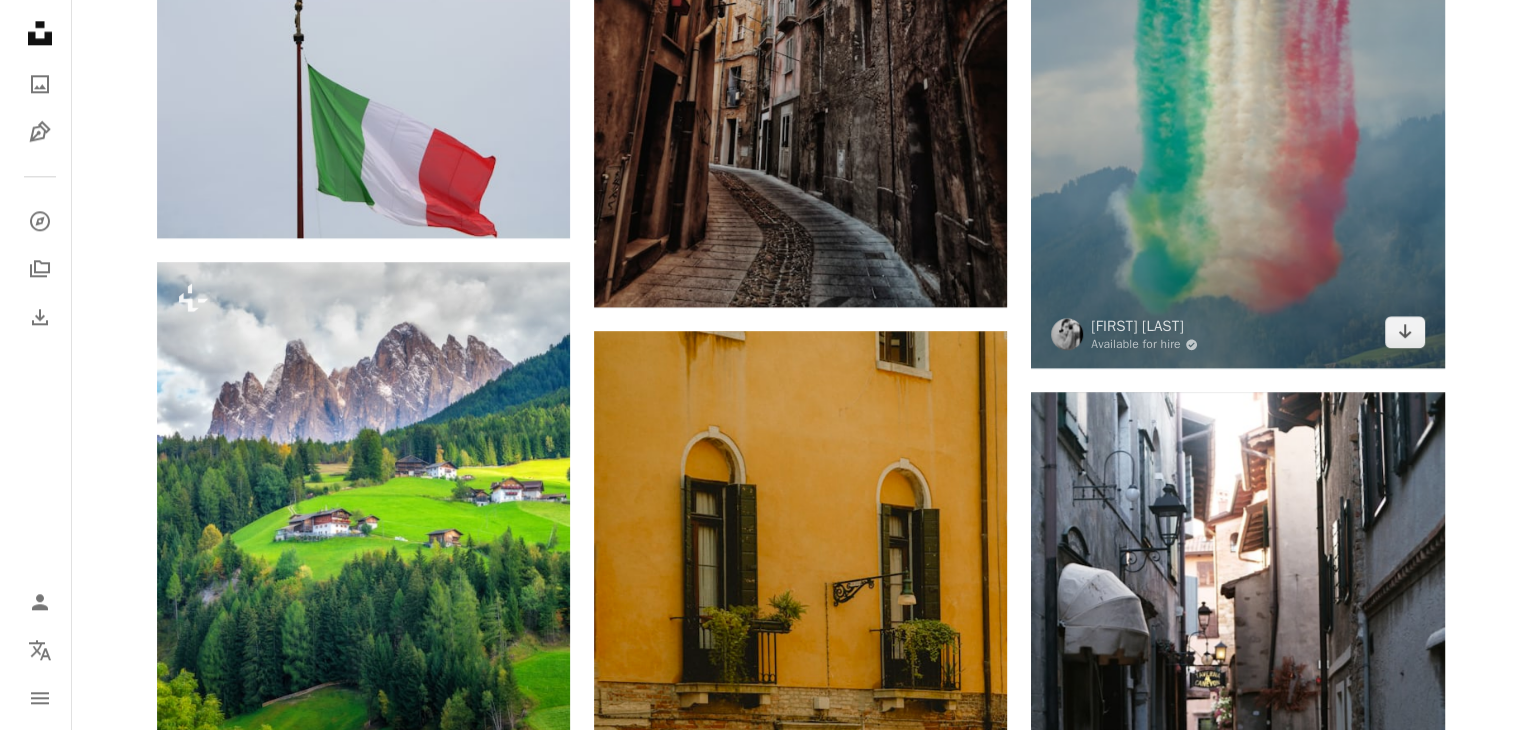 scroll, scrollTop: 2800, scrollLeft: 0, axis: vertical 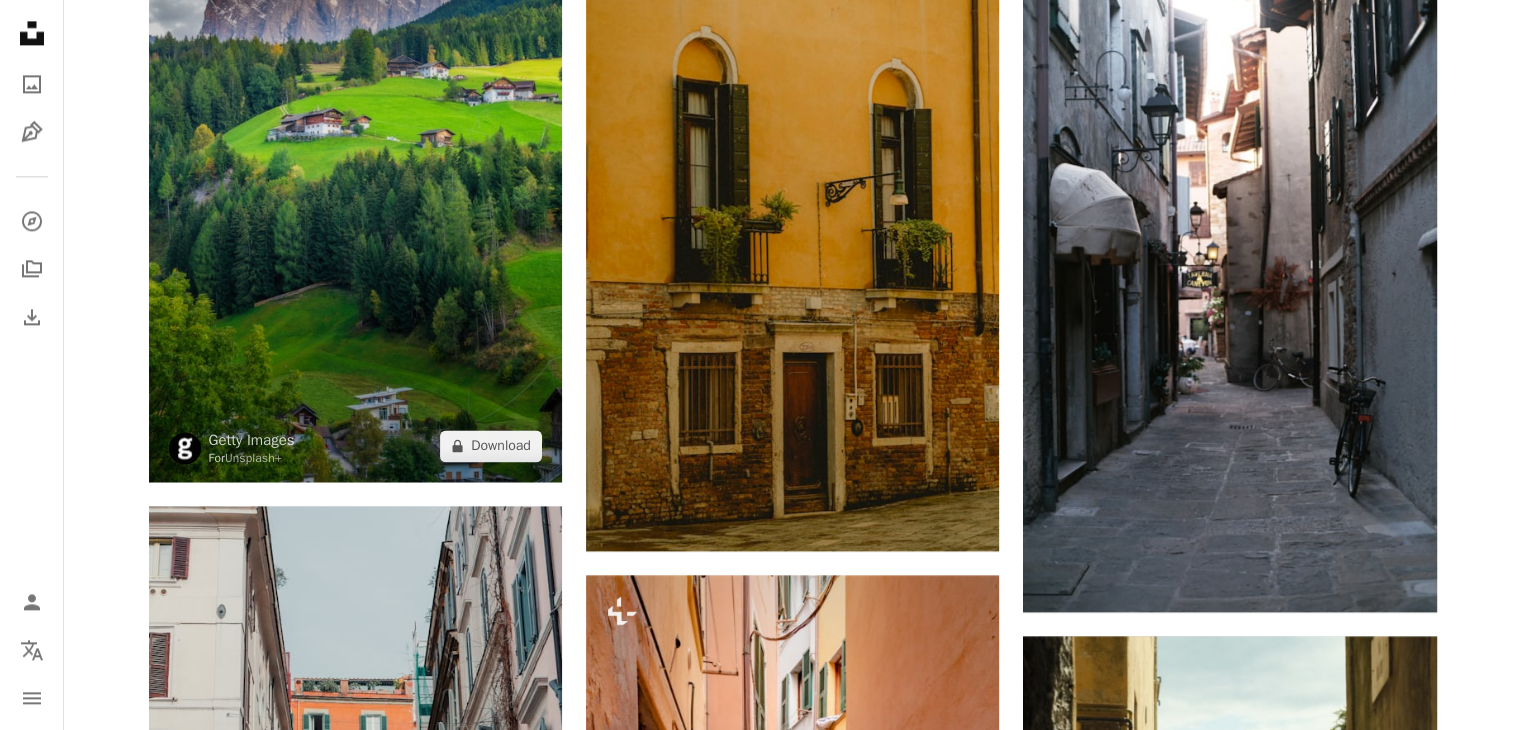 click at bounding box center (355, 172) 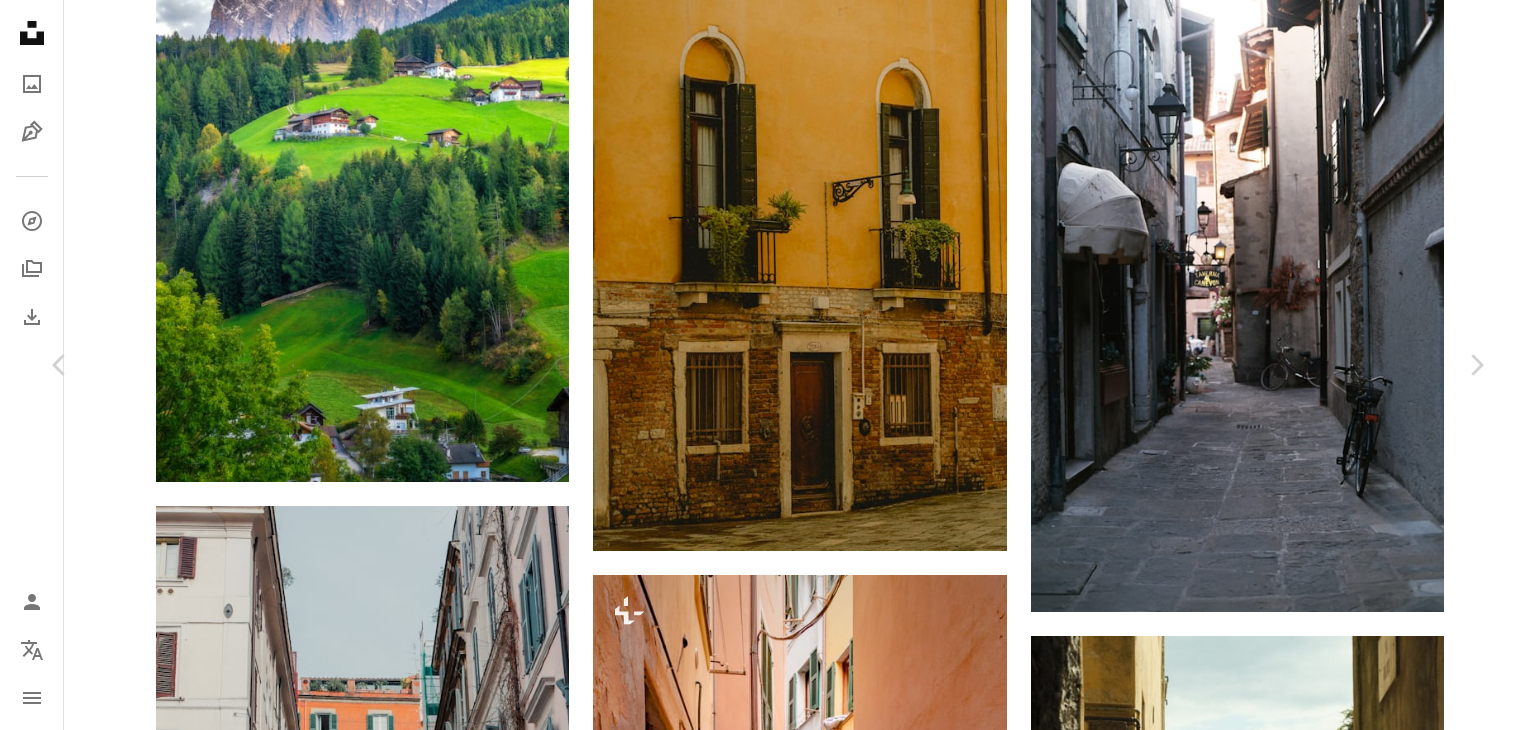 scroll, scrollTop: 999, scrollLeft: 0, axis: vertical 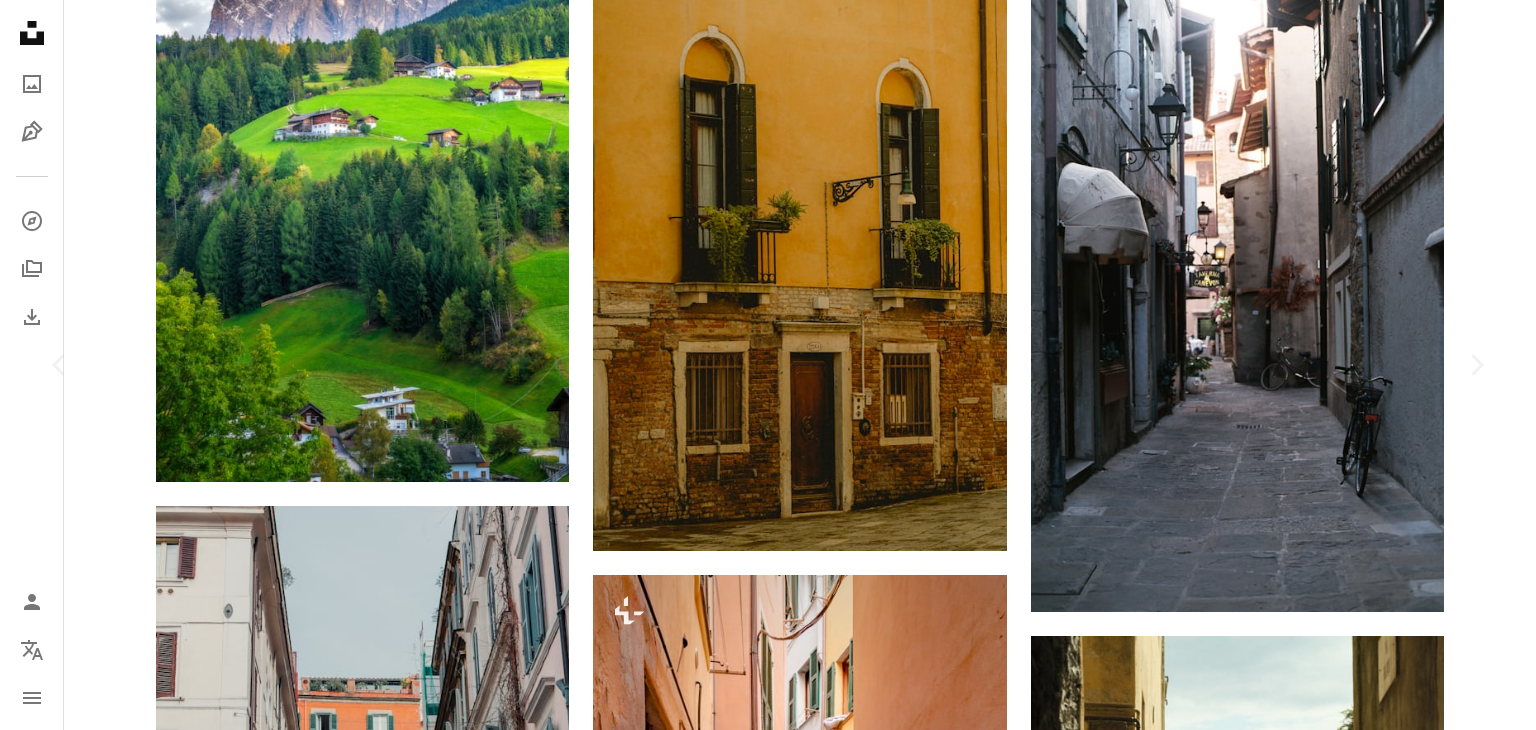 click on "Chevron left" 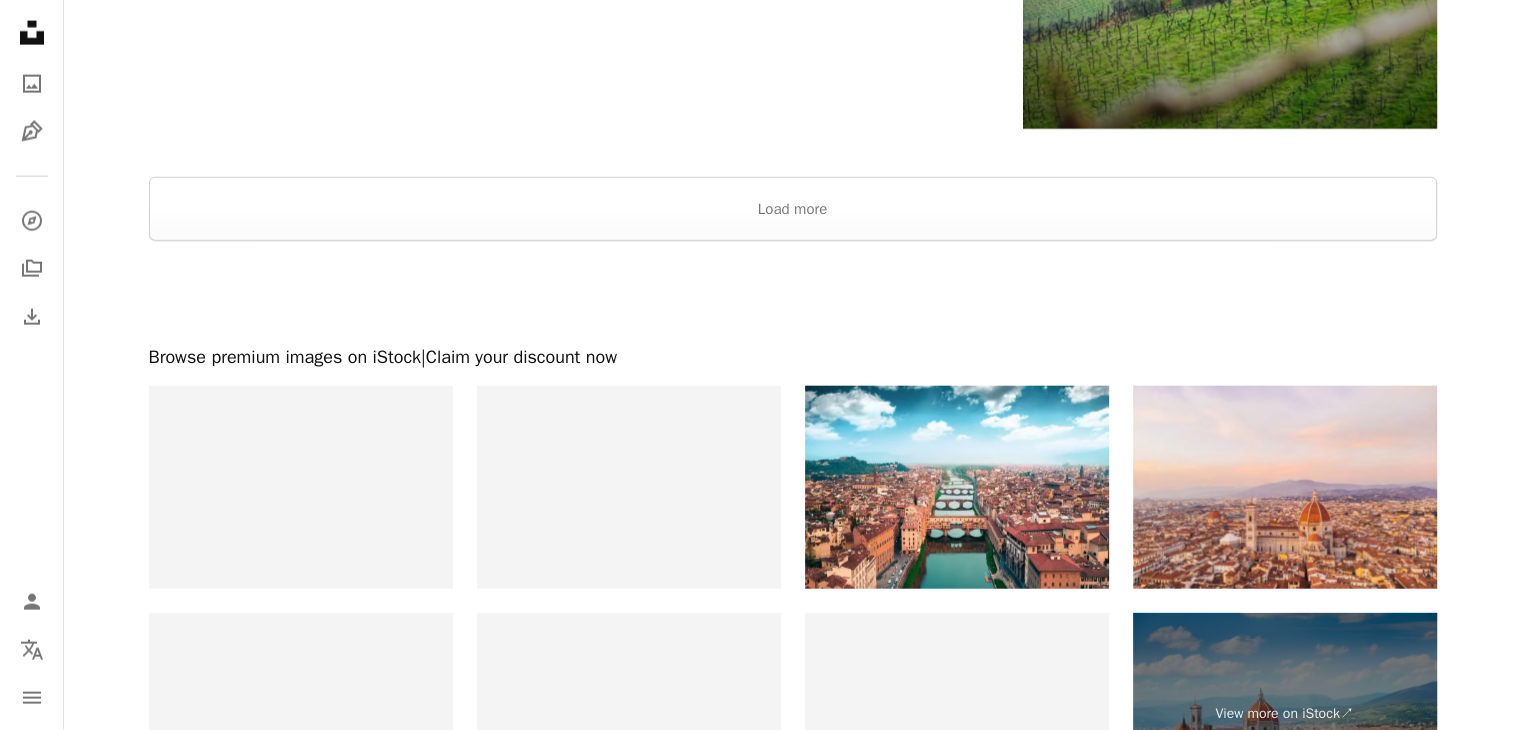scroll, scrollTop: 5116, scrollLeft: 0, axis: vertical 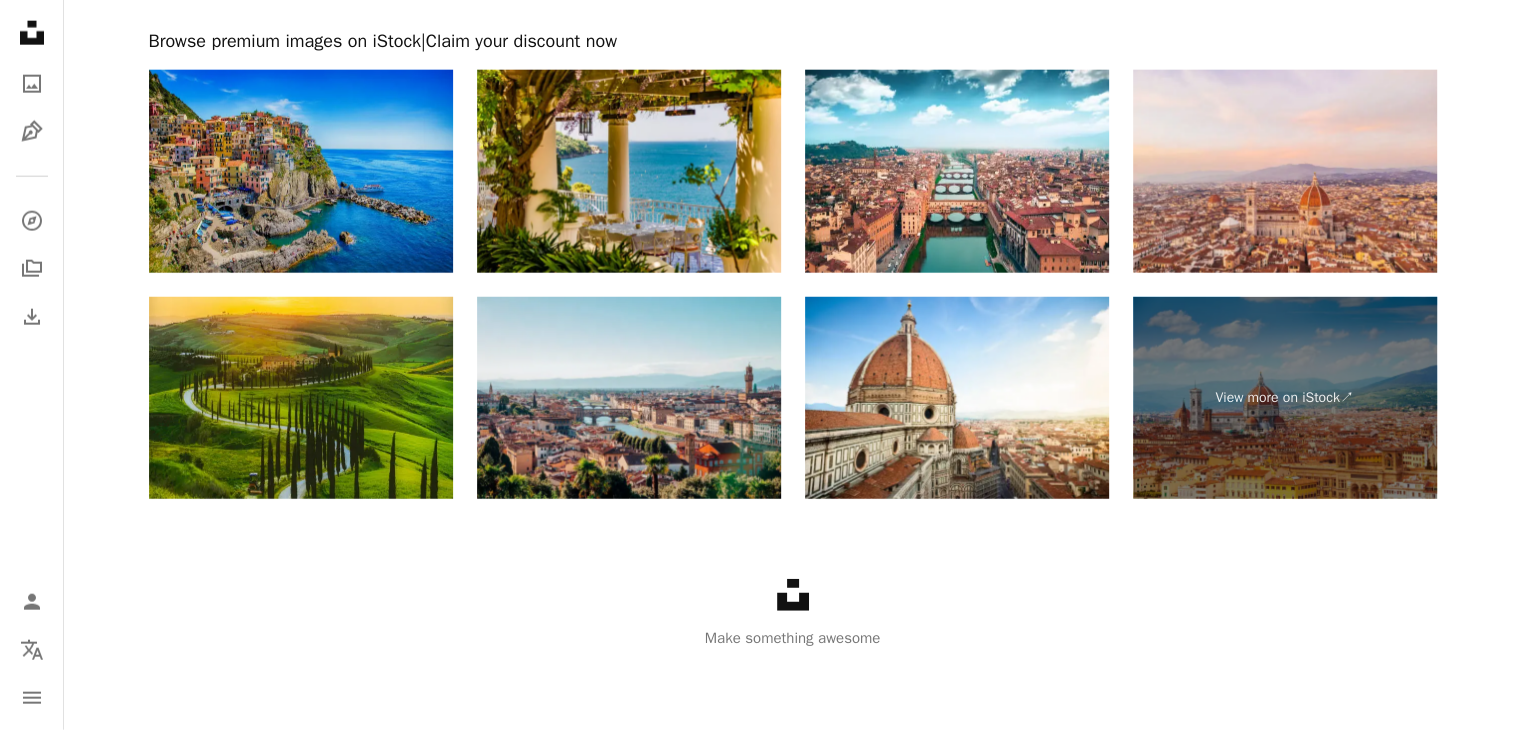 click at bounding box center (301, 171) 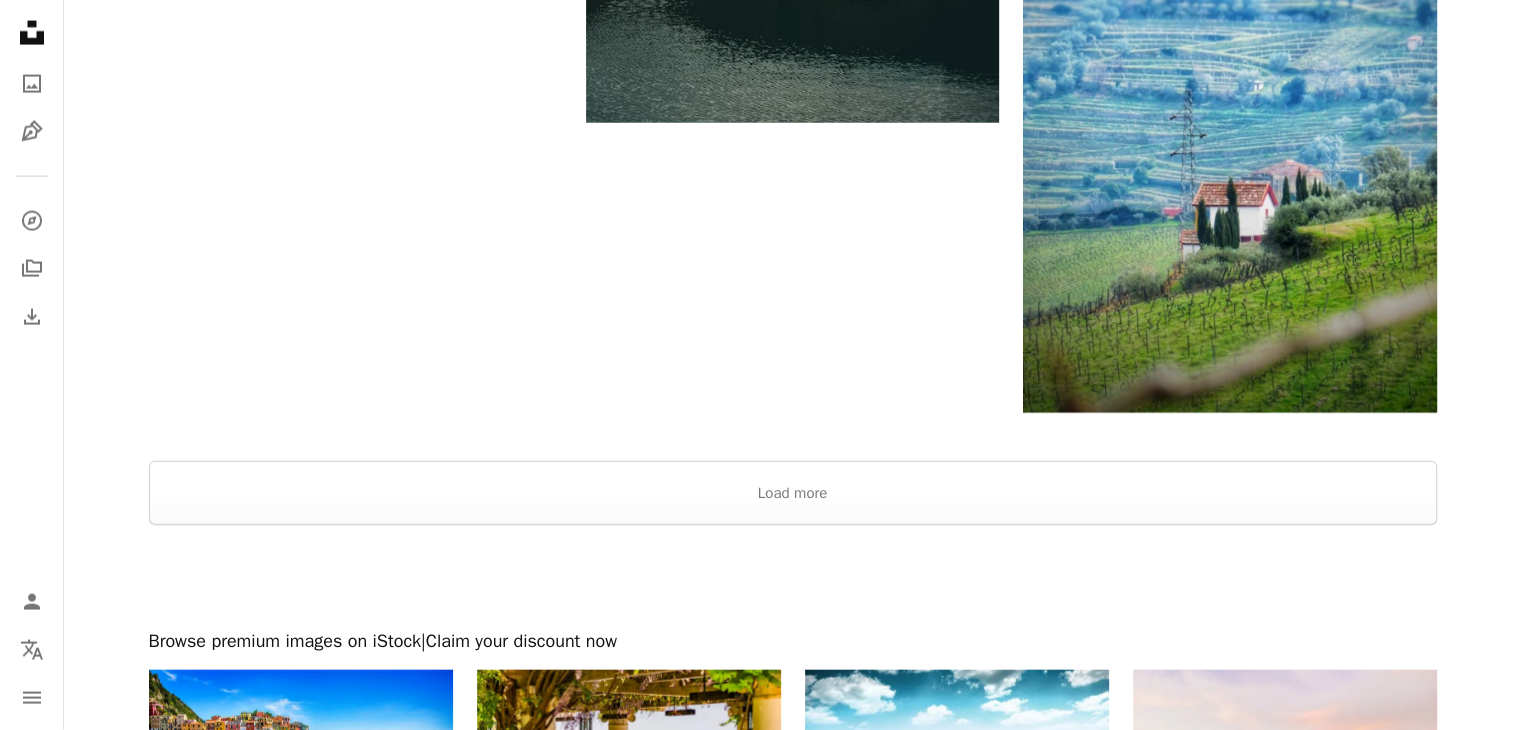 scroll, scrollTop: 4916, scrollLeft: 0, axis: vertical 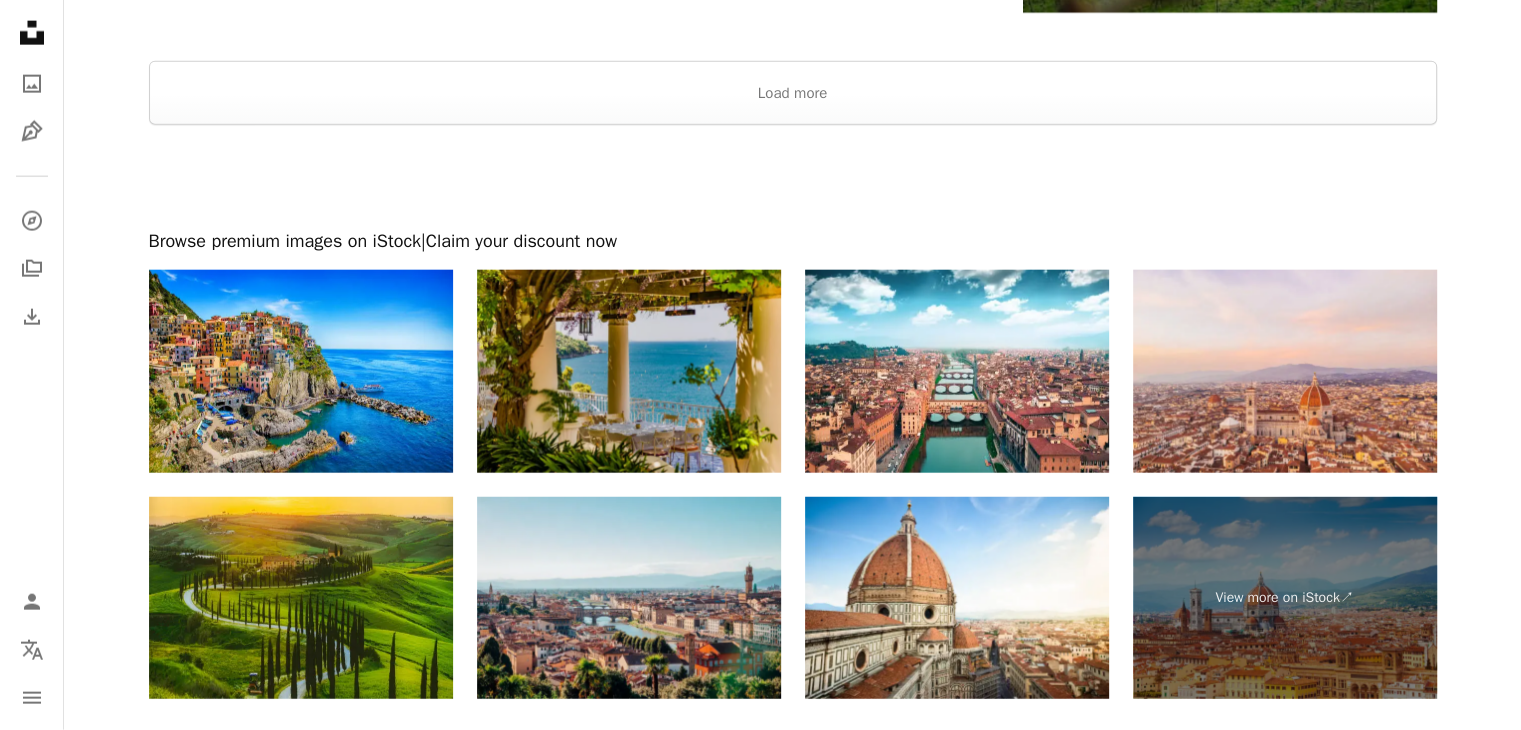 click at bounding box center [629, 371] 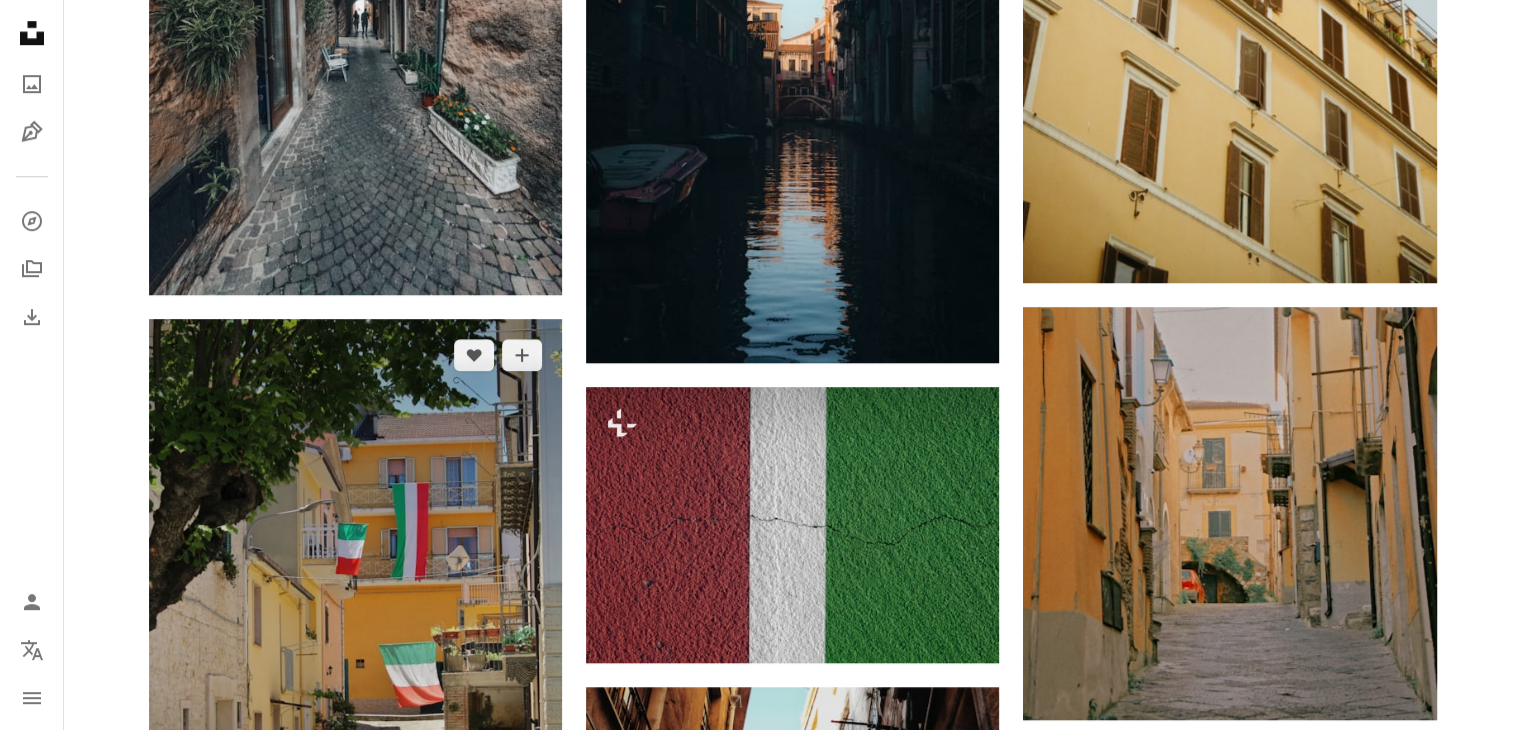 scroll, scrollTop: 0, scrollLeft: 0, axis: both 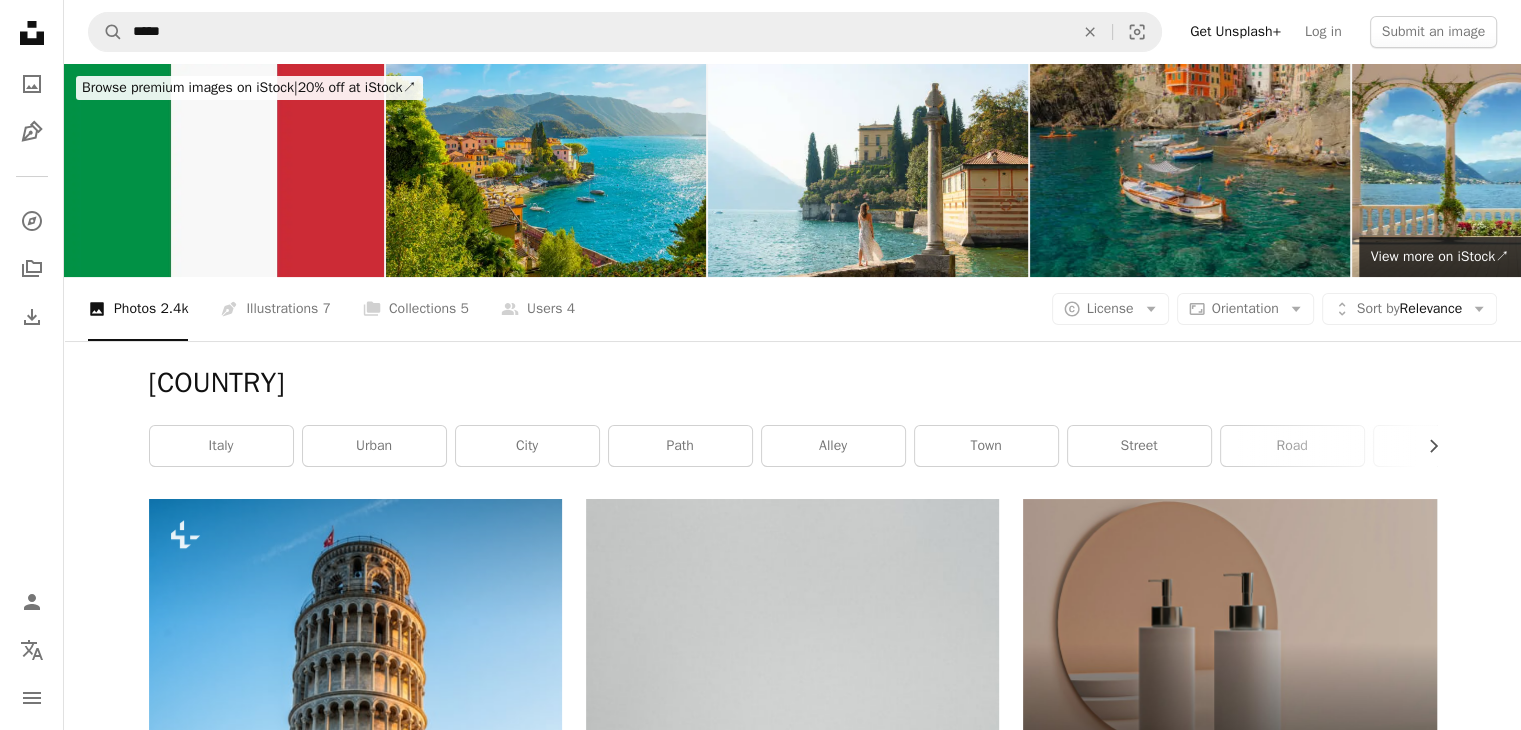 click at bounding box center (546, 170) 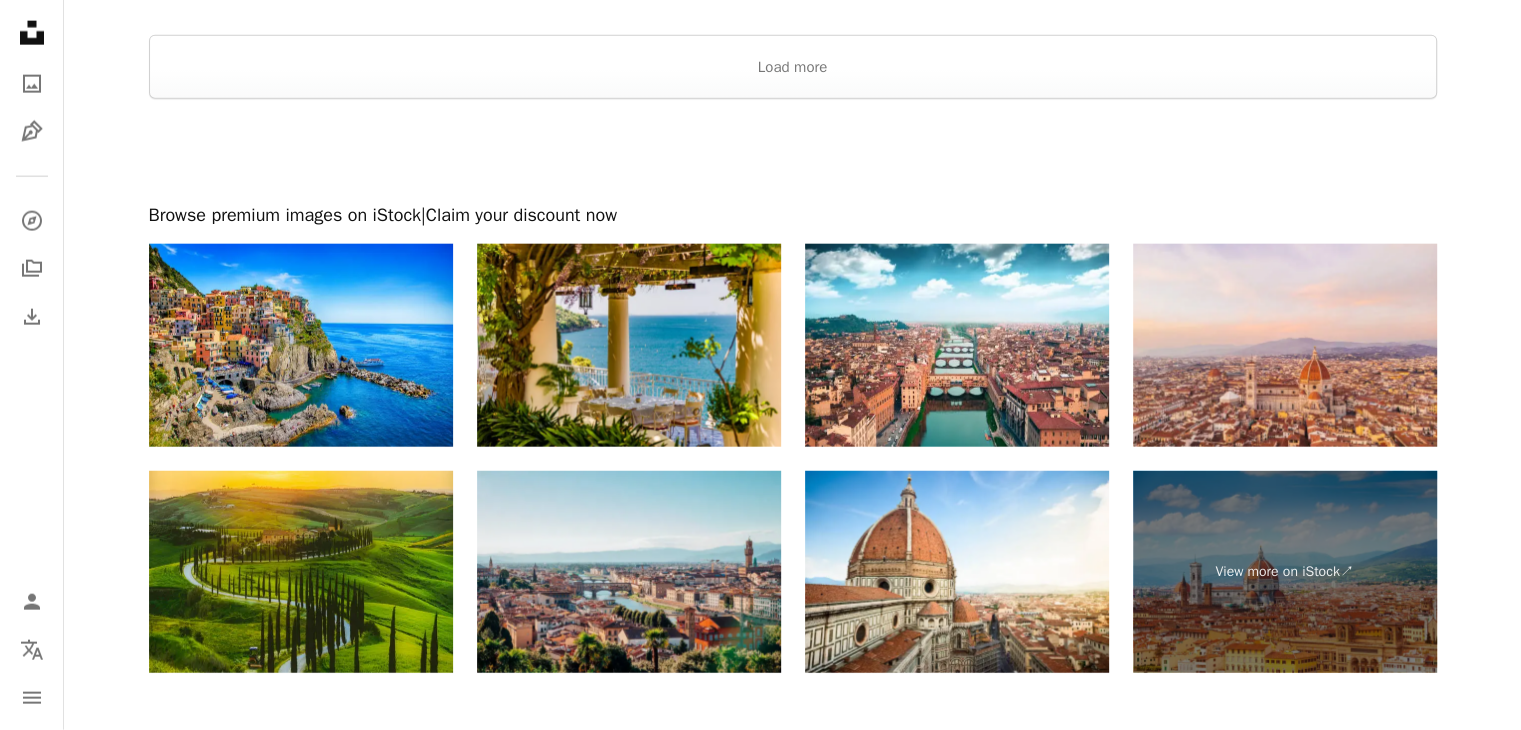 scroll, scrollTop: 5000, scrollLeft: 0, axis: vertical 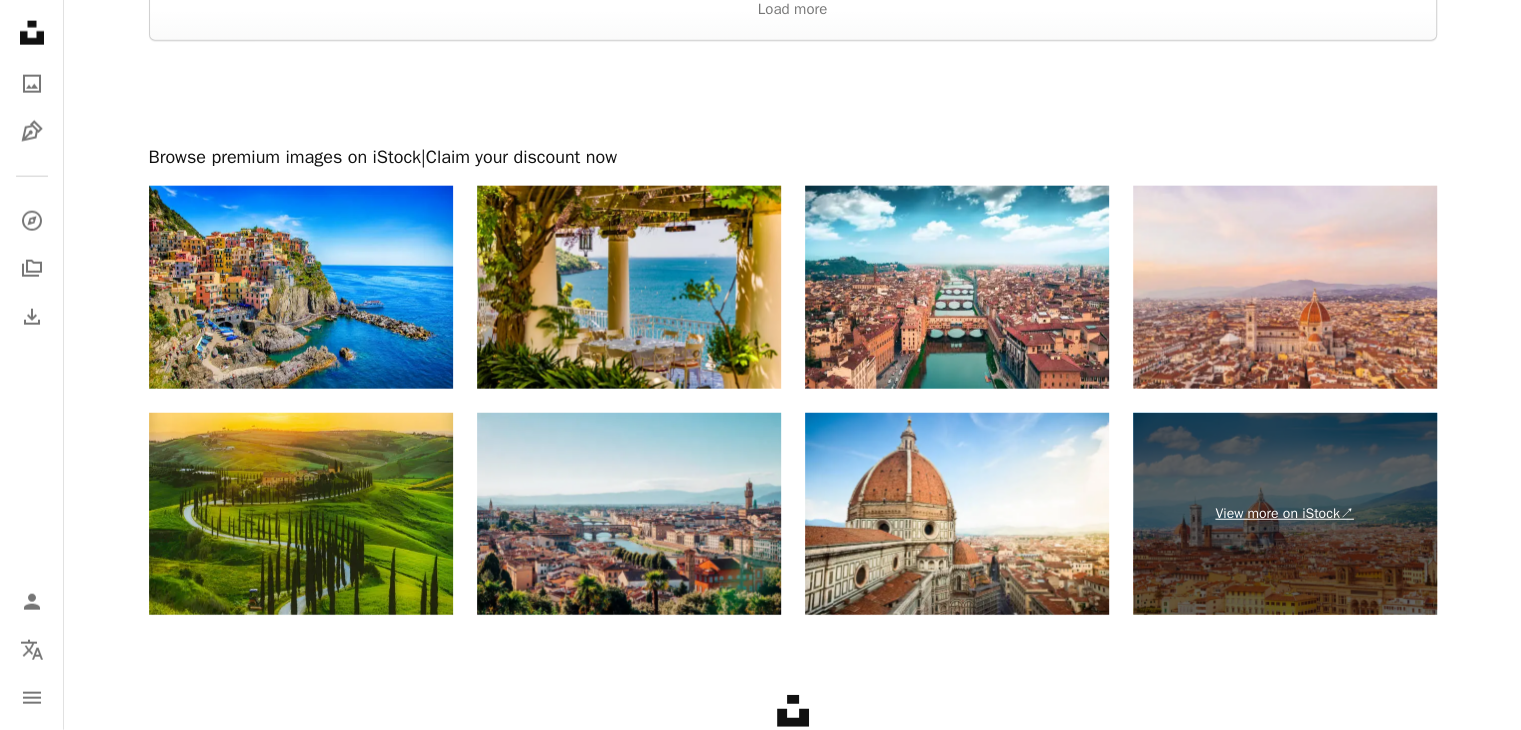 click on "View more on iStock  ↗" at bounding box center [1285, 514] 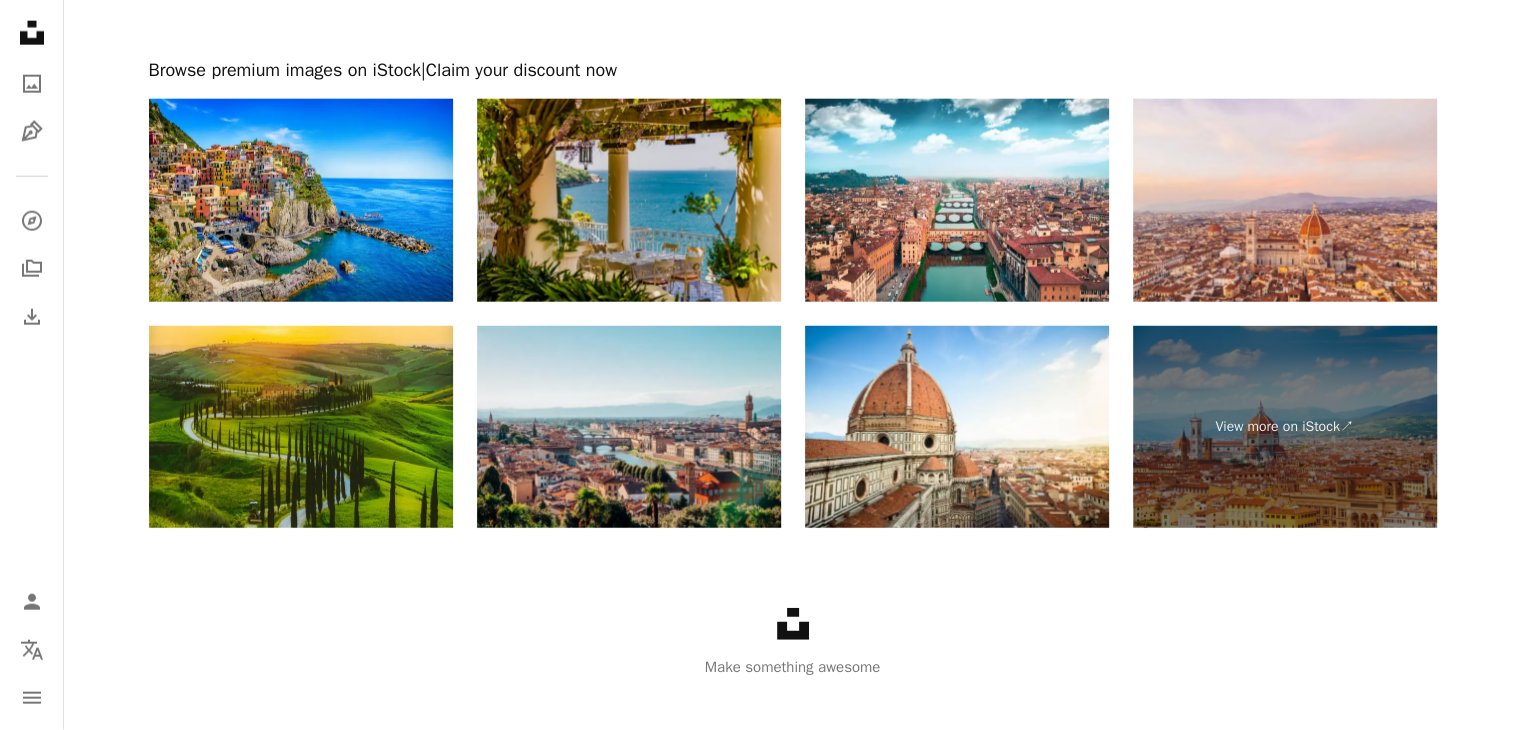 scroll, scrollTop: 5116, scrollLeft: 0, axis: vertical 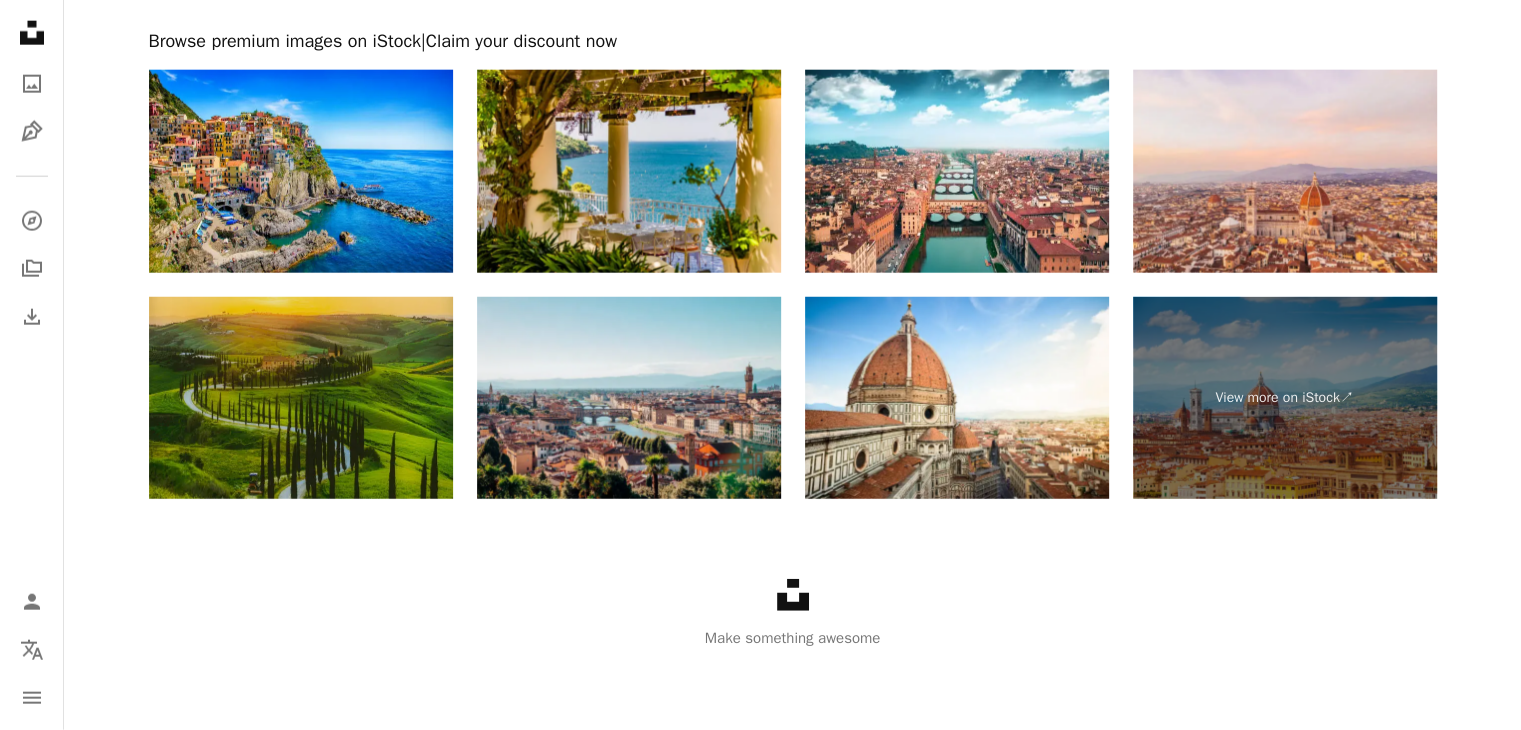 click at bounding box center [301, 398] 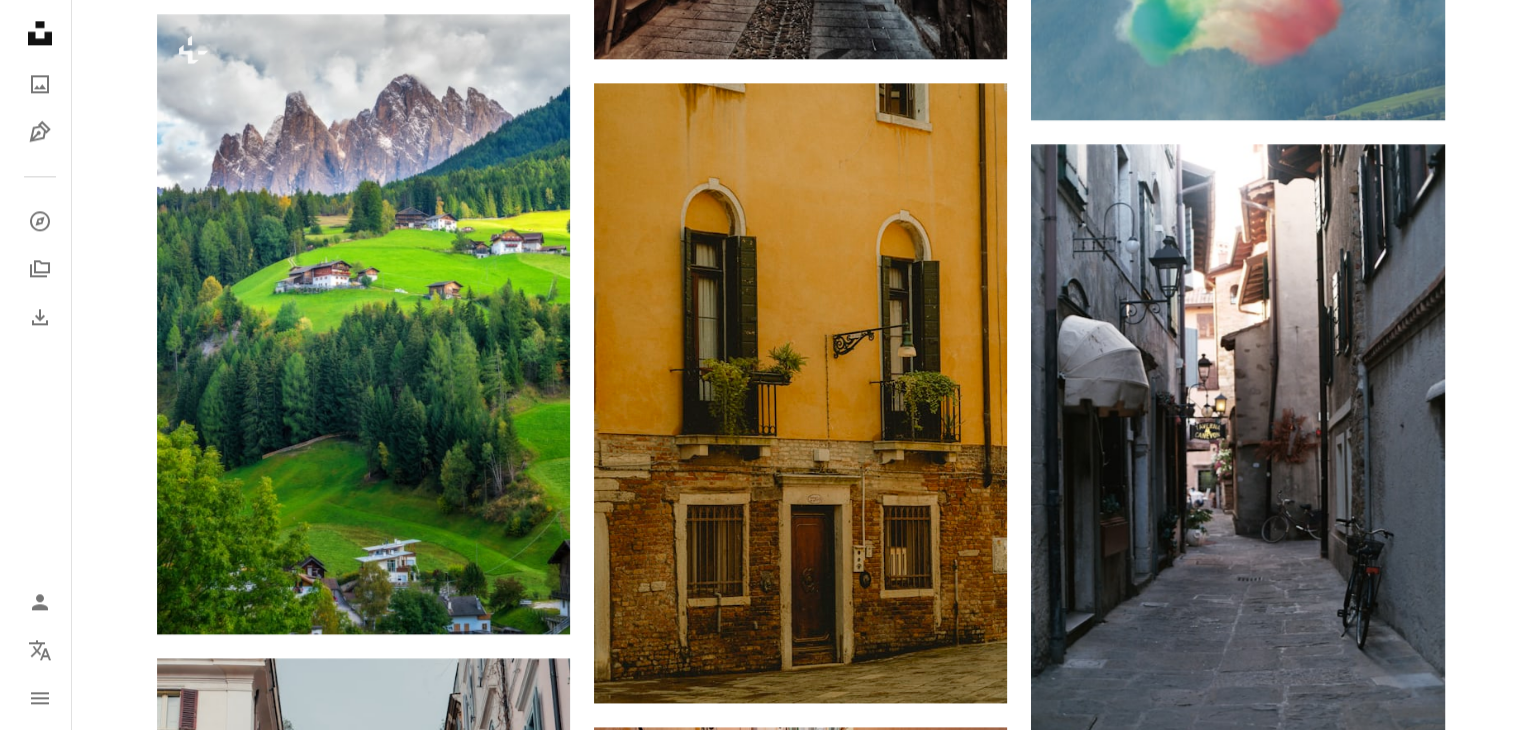 scroll, scrollTop: 2316, scrollLeft: 0, axis: vertical 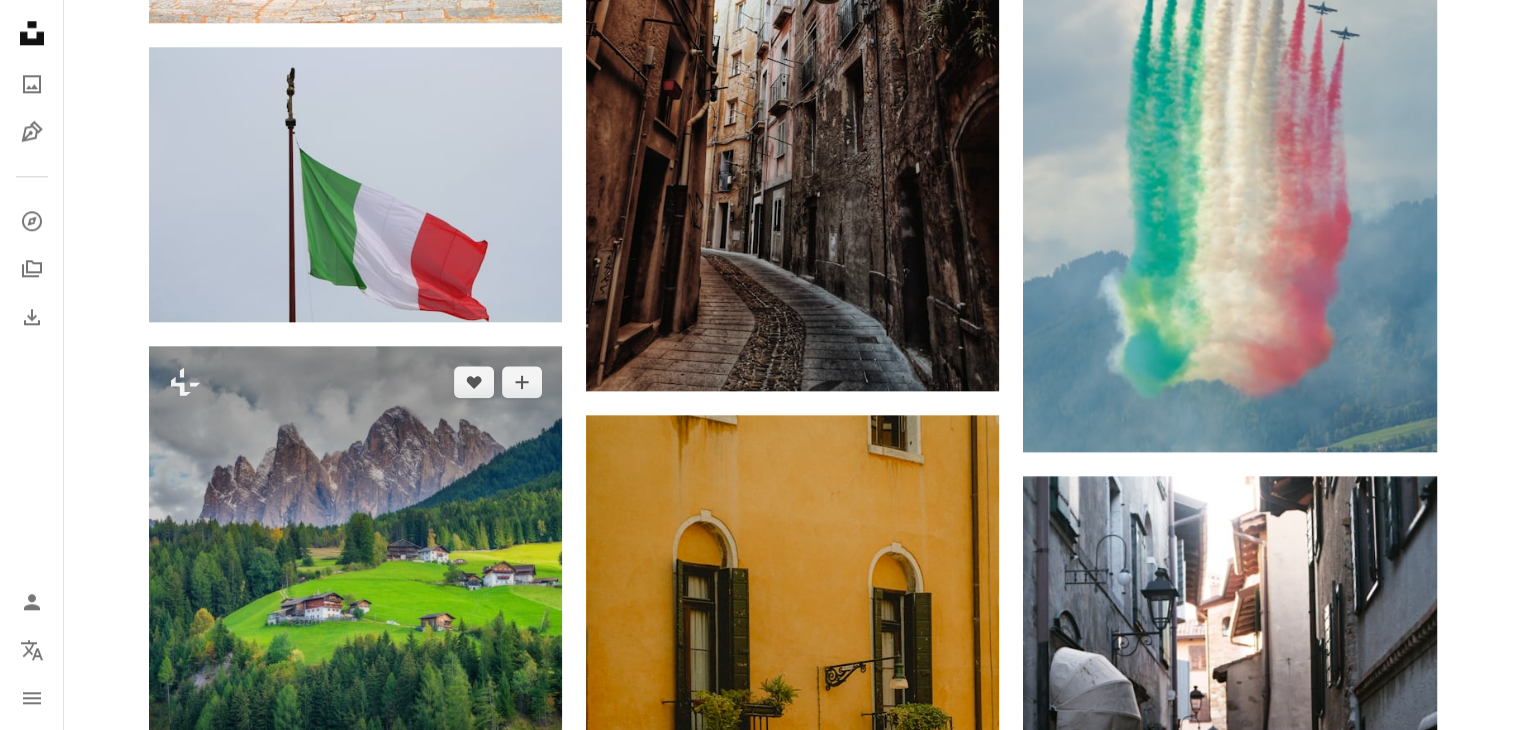 click at bounding box center [355, 656] 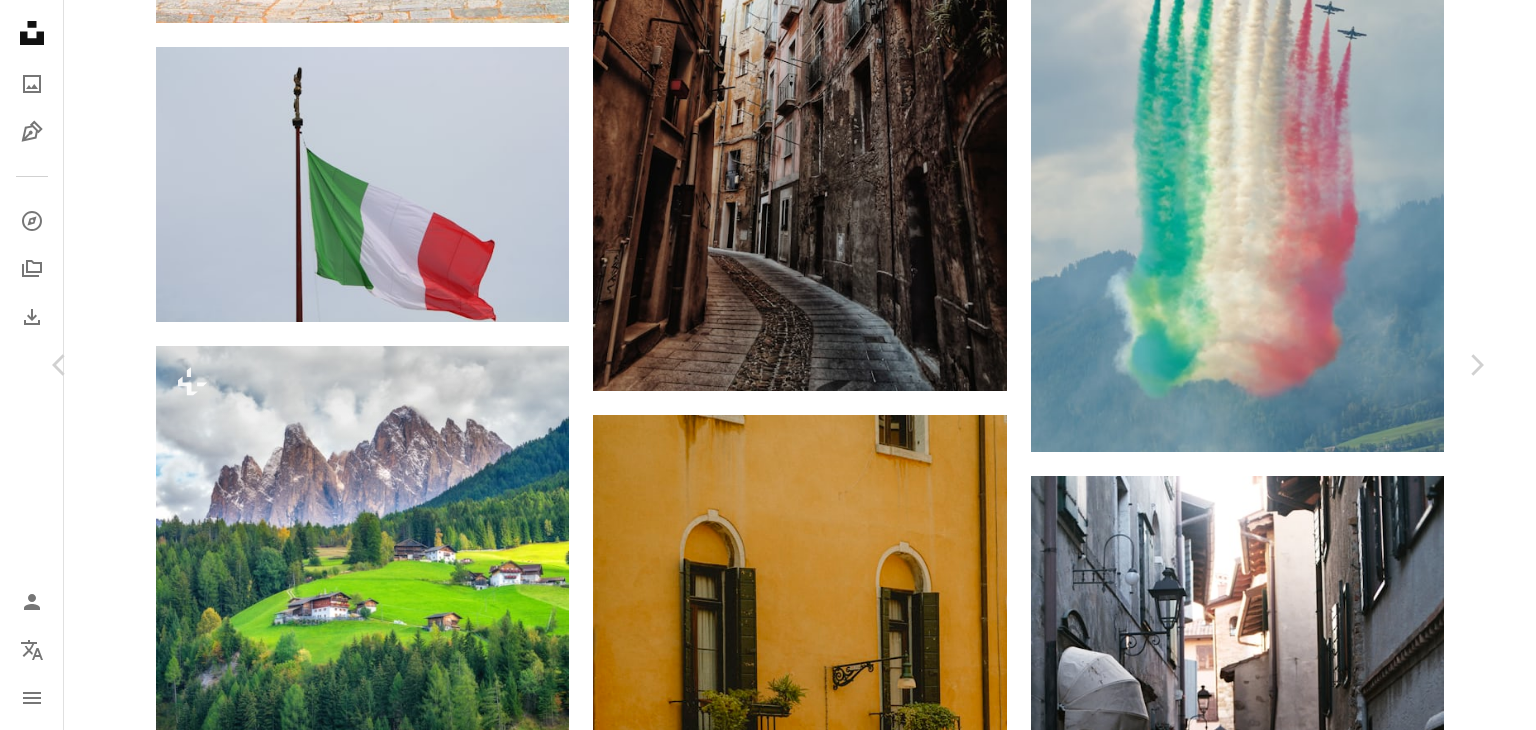 scroll, scrollTop: 8848, scrollLeft: 0, axis: vertical 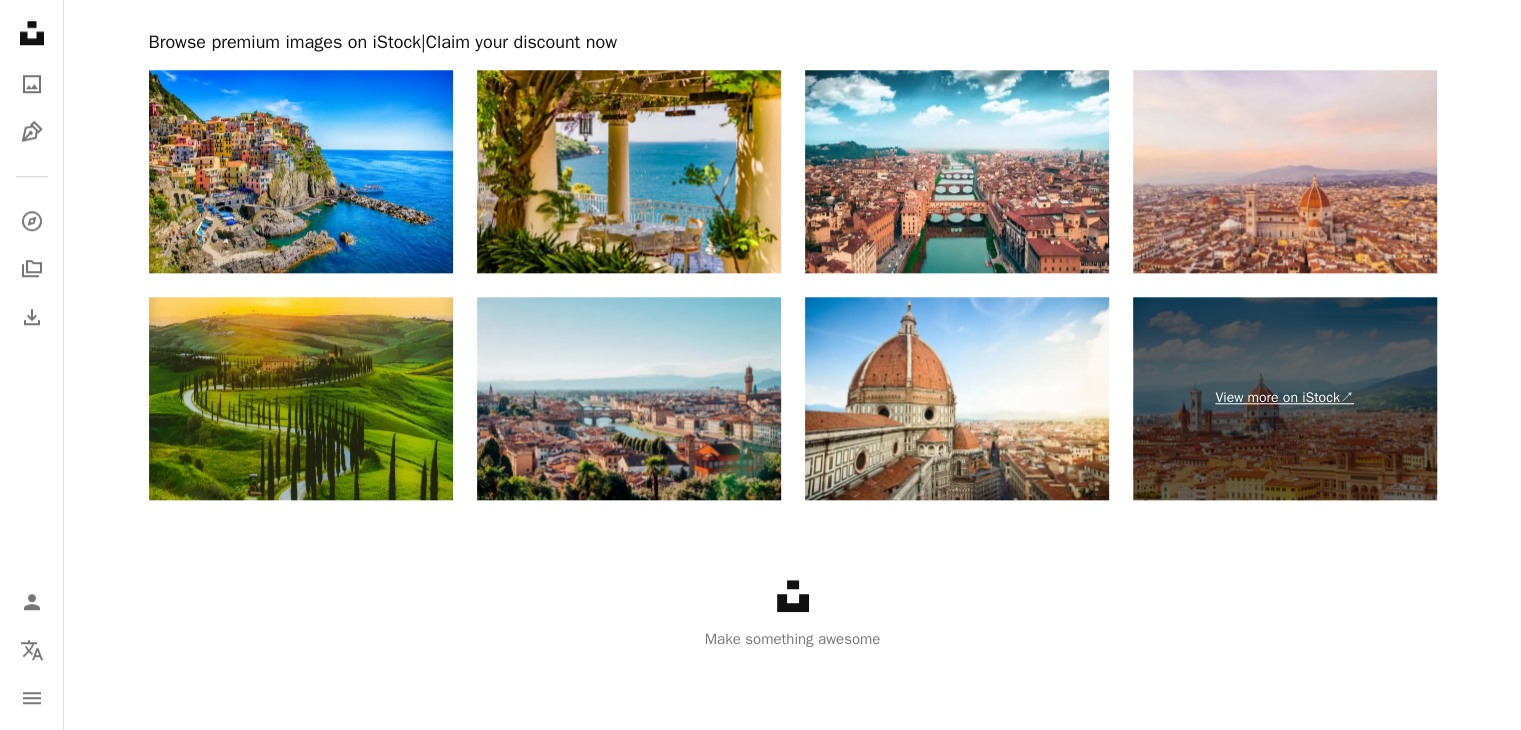 click on "View more on iStock  ↗" at bounding box center (1285, 398) 